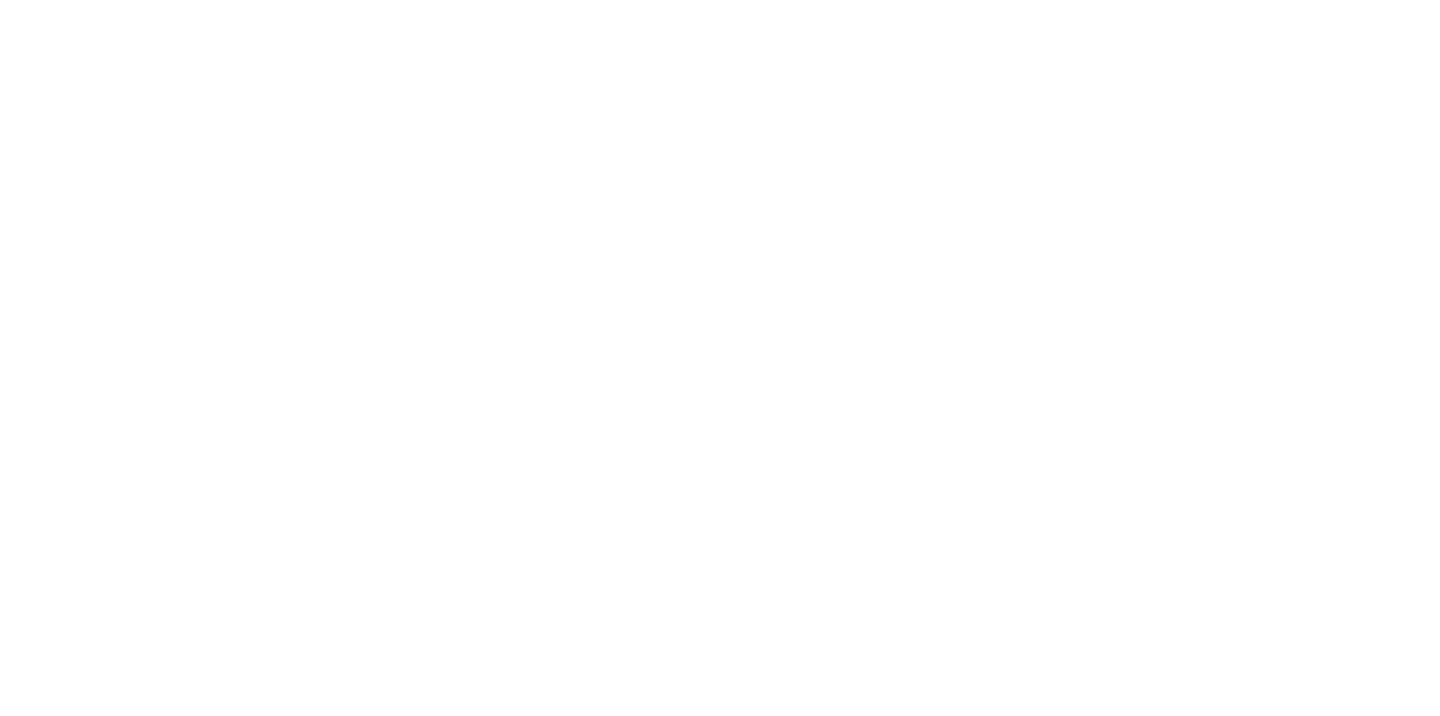 scroll, scrollTop: 0, scrollLeft: 0, axis: both 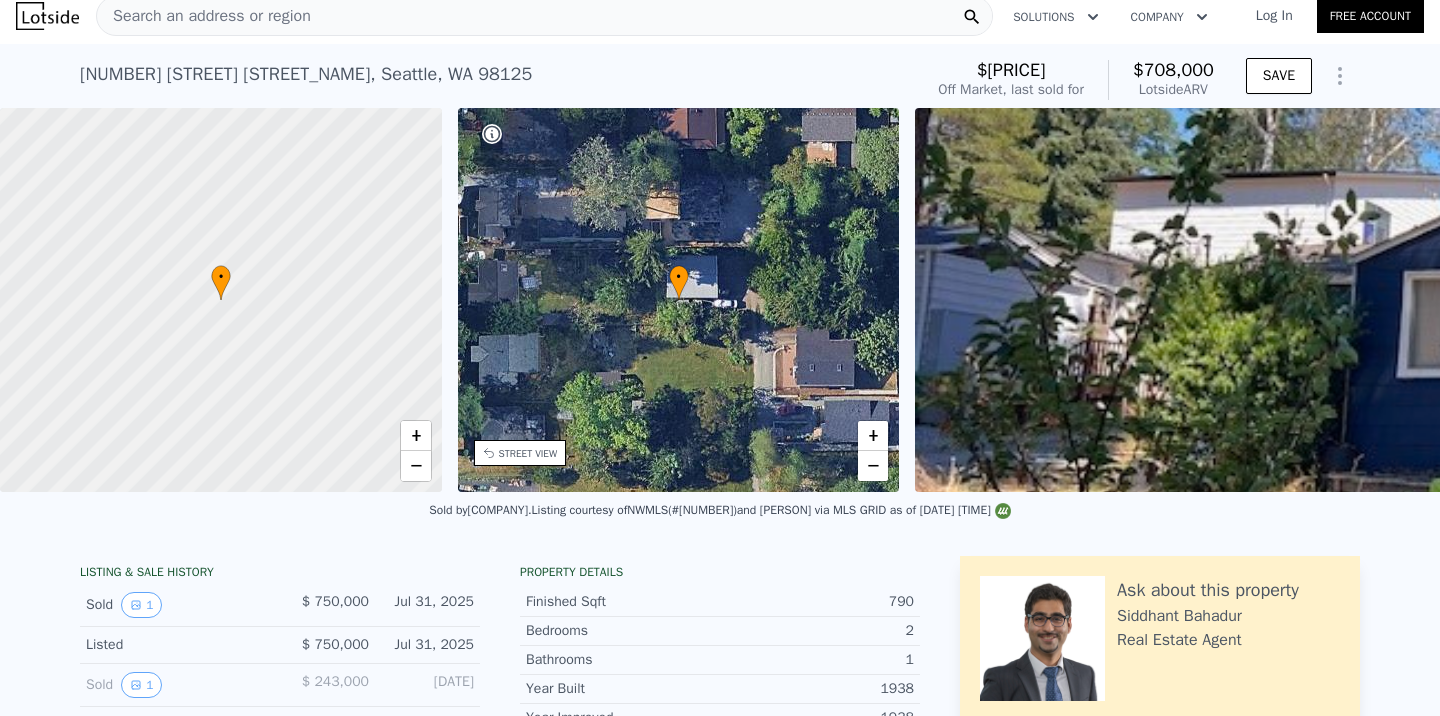 click on "Search an address or region" at bounding box center (544, 16) 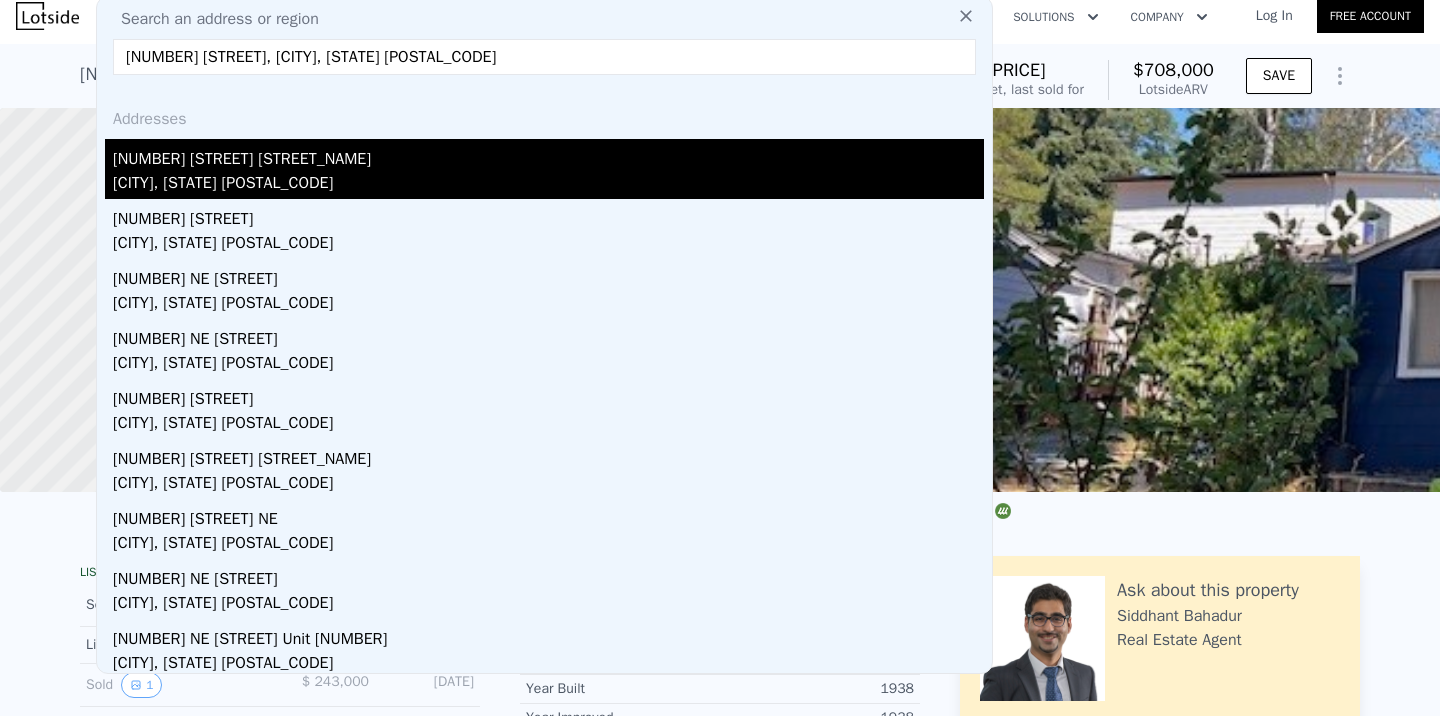 type on "[NUMBER] [STREET], [CITY], [STATE] [POSTAL_CODE]" 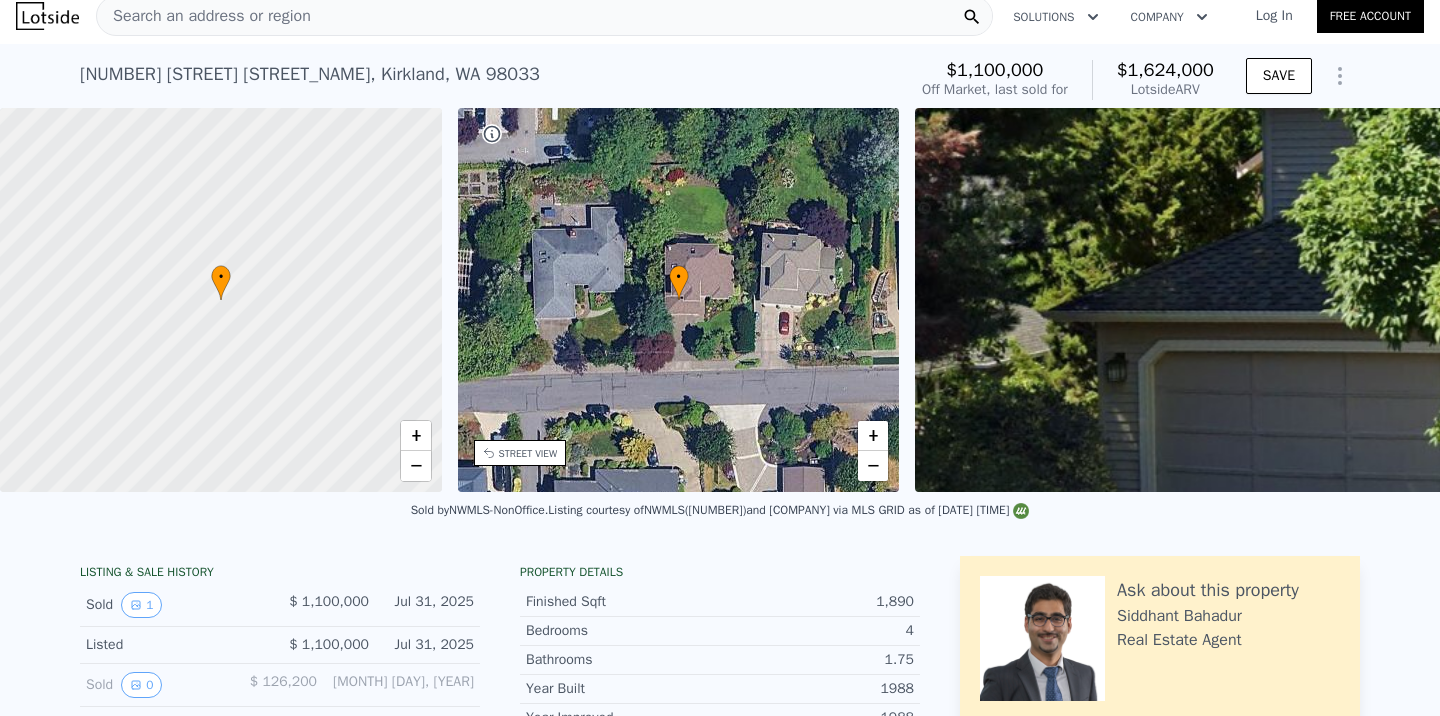 click on "Search an address or region" at bounding box center (544, 16) 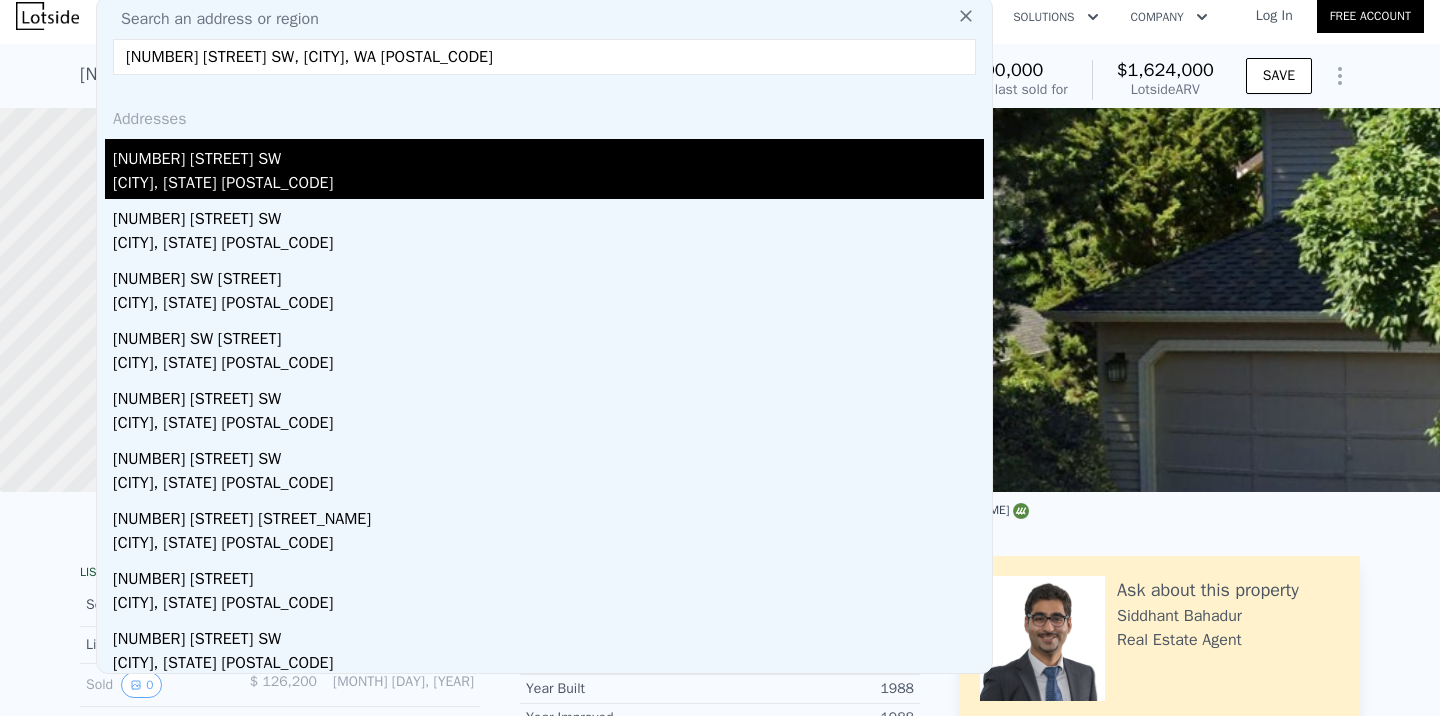 type on "[NUMBER] [STREET] SW, [CITY], WA [POSTAL_CODE]" 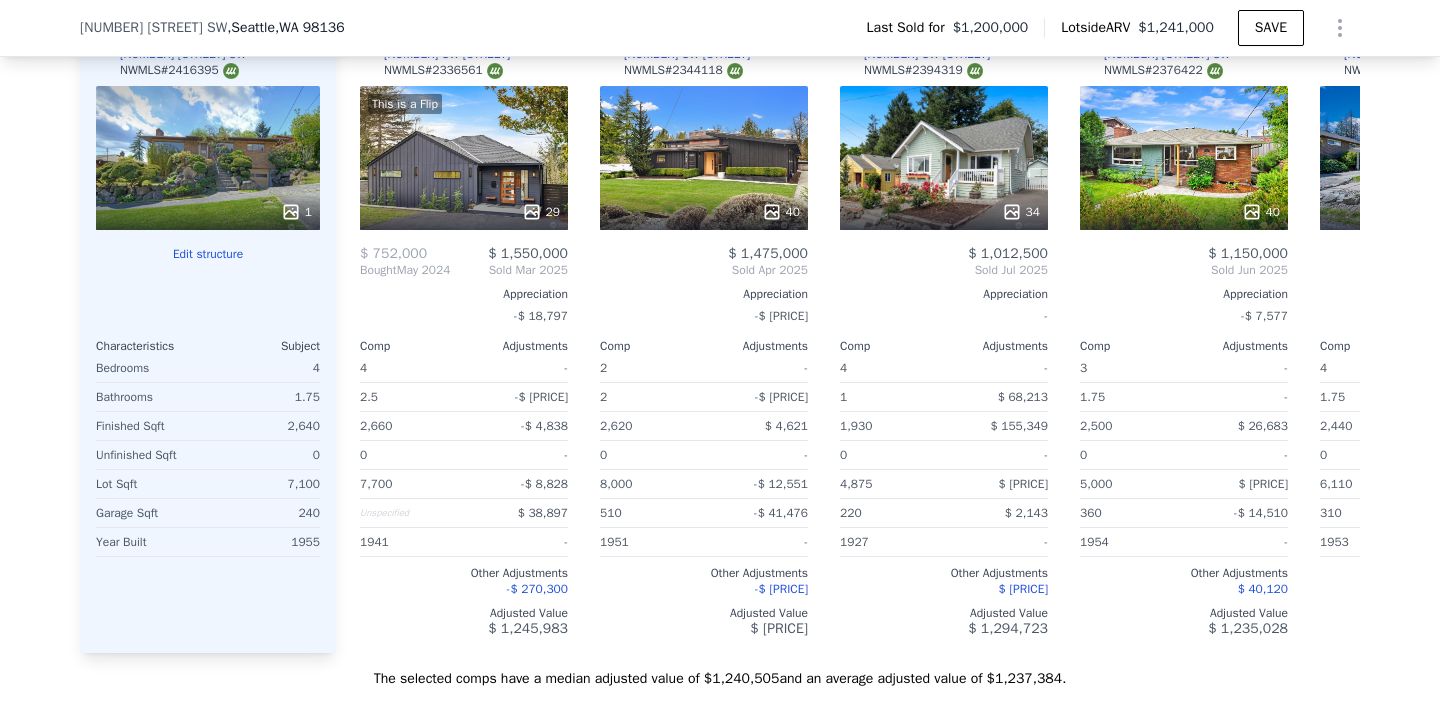 scroll, scrollTop: 2224, scrollLeft: 0, axis: vertical 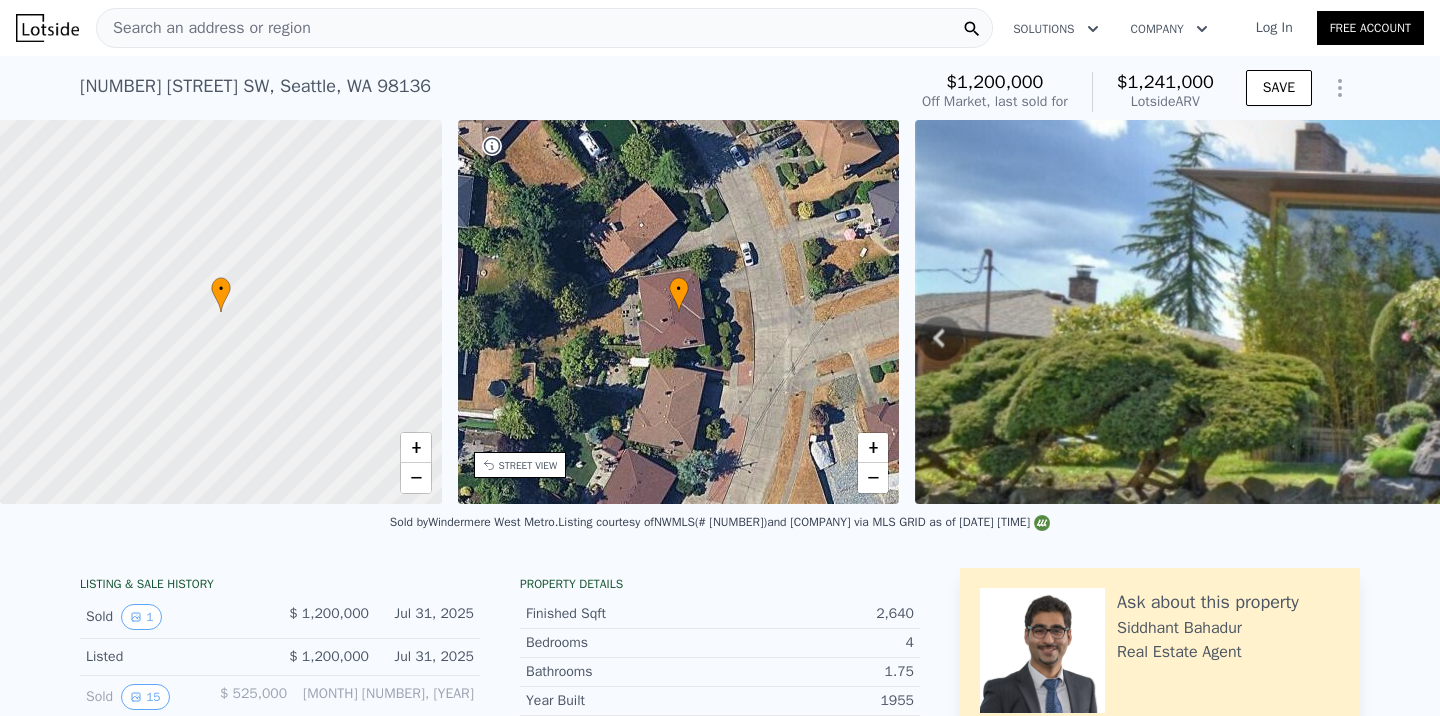 click on "Search an address or region" at bounding box center (544, 28) 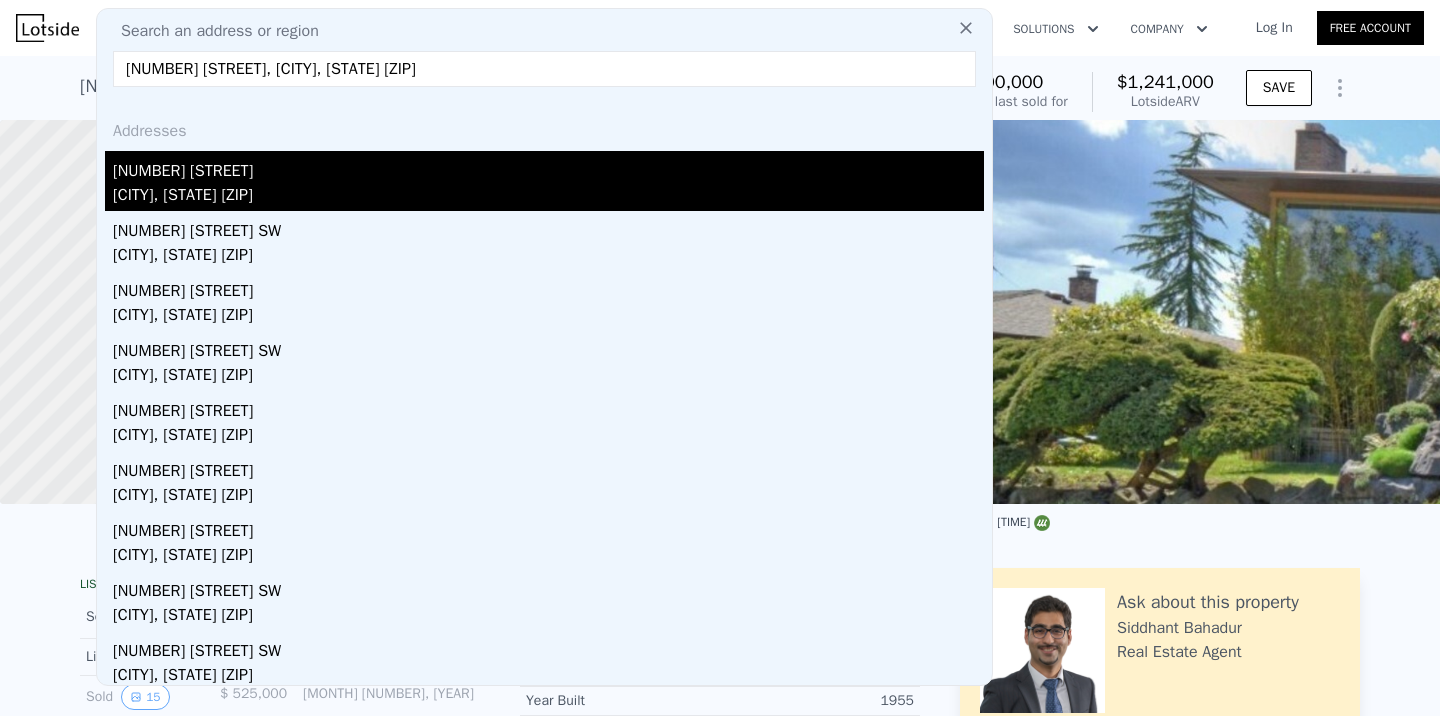 type on "[NUMBER] [STREET], [CITY], [STATE] [ZIP]" 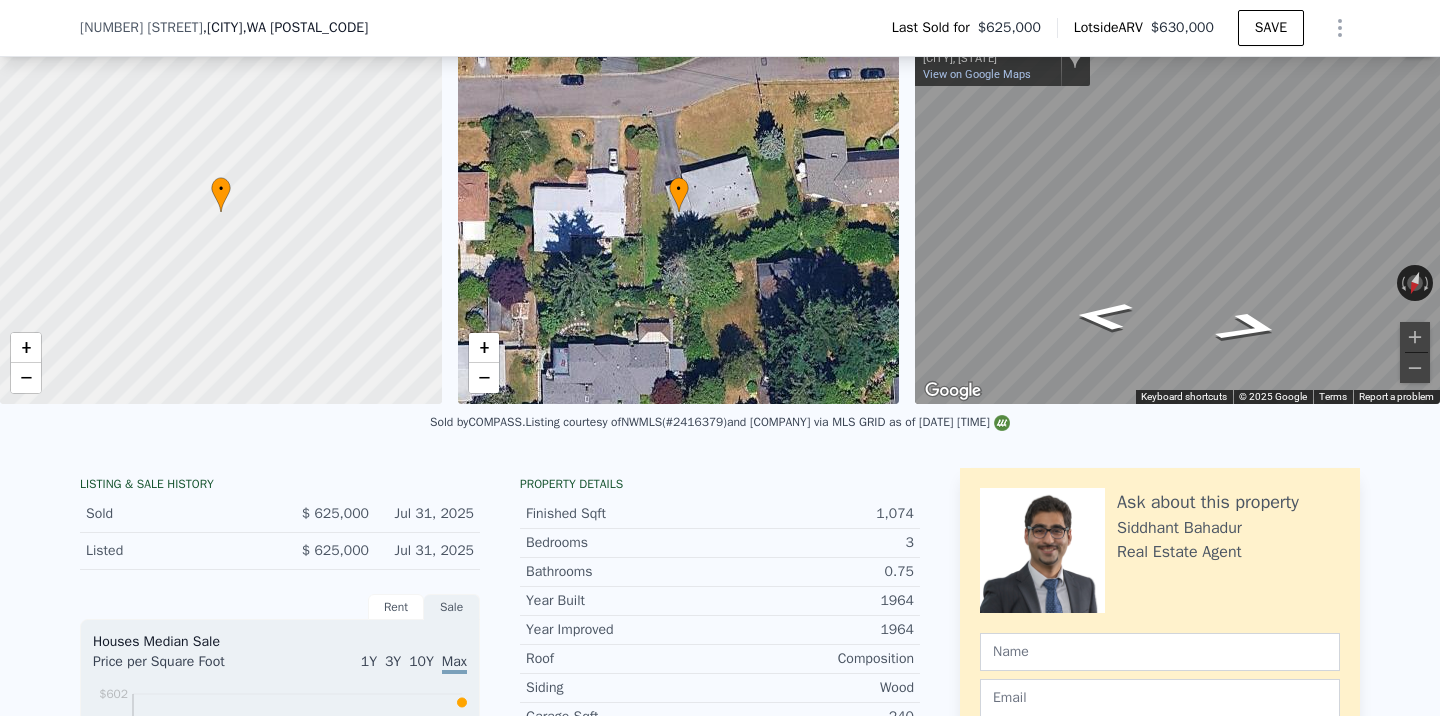 scroll, scrollTop: 111, scrollLeft: 0, axis: vertical 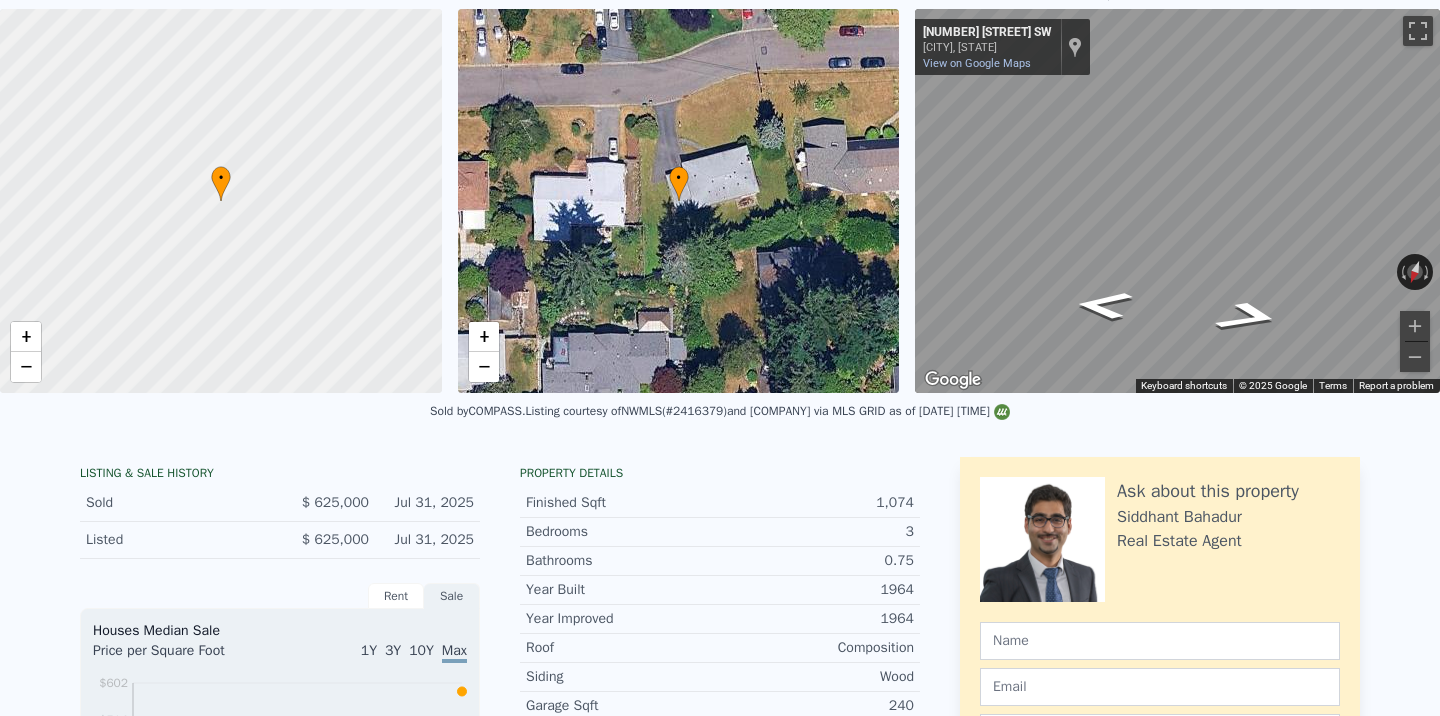 click on "[NUMBER] [STREET] SW ,   [CITY] ,   [STATE] [POSTAL_CODE] Sold [DATE] for  [PRICE] (~ARV  [PRICE] )" at bounding box center (497, -19) 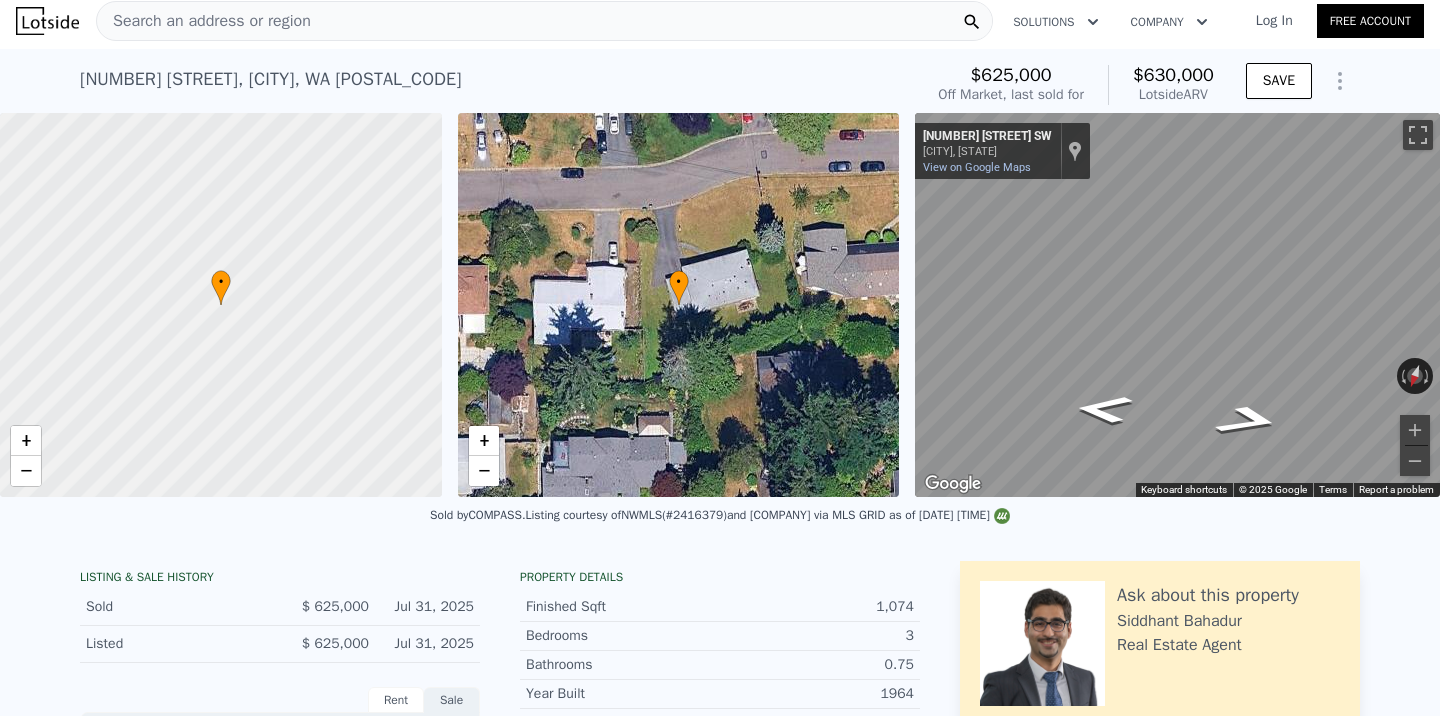 click on "Search an address or region" at bounding box center (544, 21) 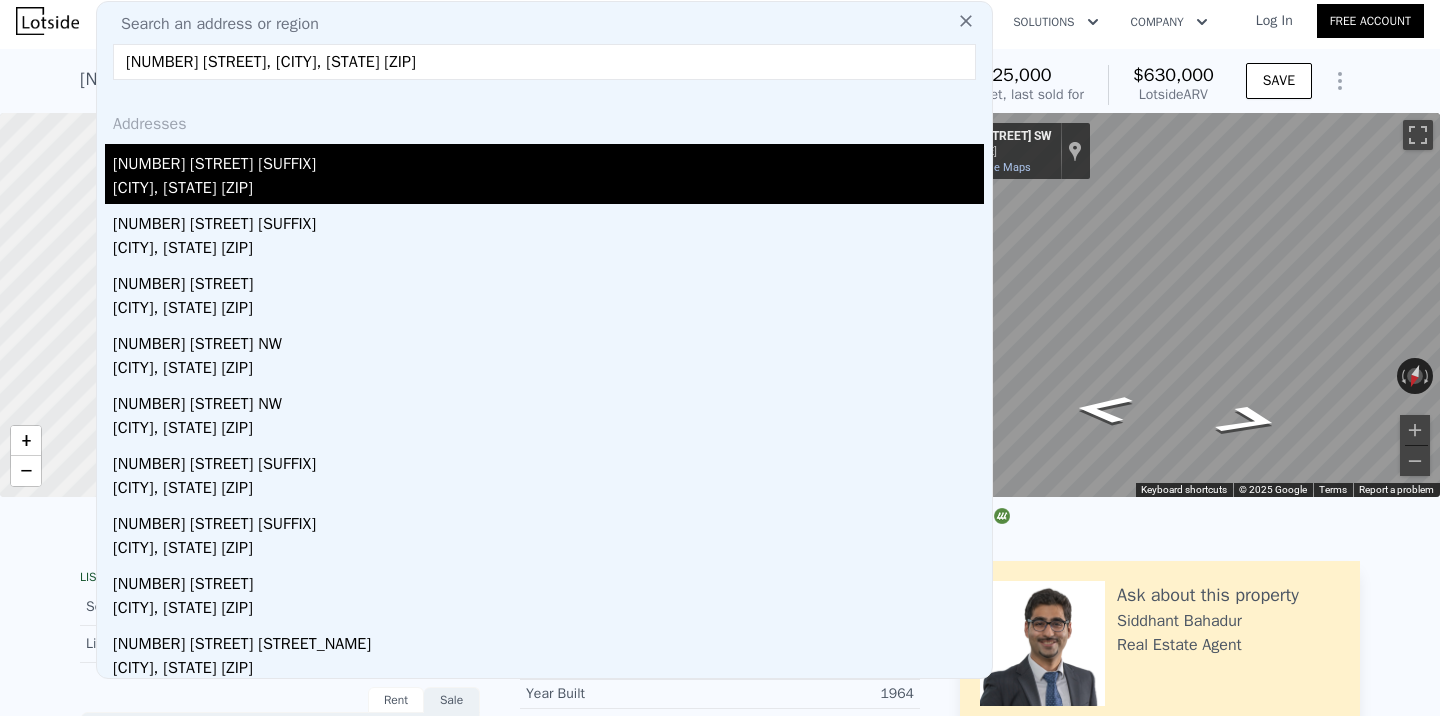 type on "[NUMBER] [STREET], [CITY], [STATE] [ZIP]" 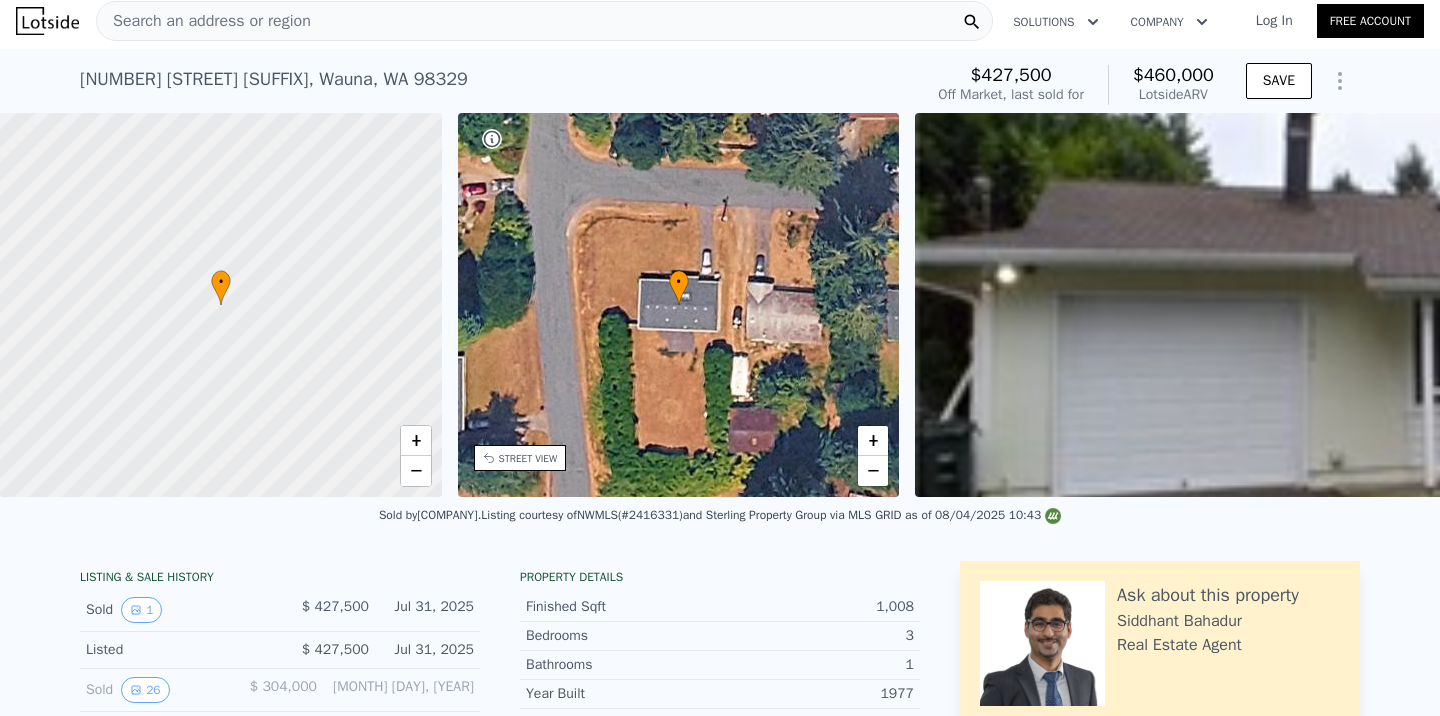 click on "Search an address or region" at bounding box center (544, 21) 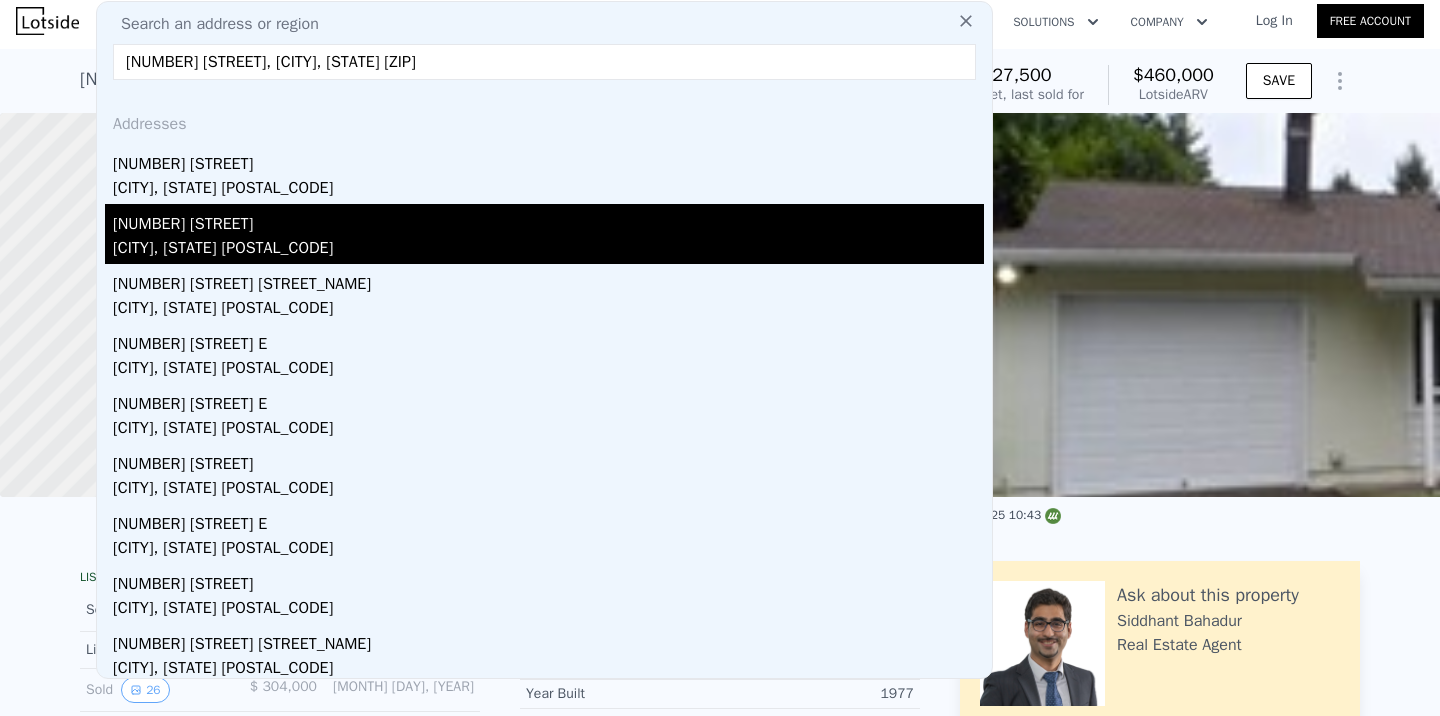 type on "[NUMBER] [STREET], [CITY], [STATE] [ZIP]" 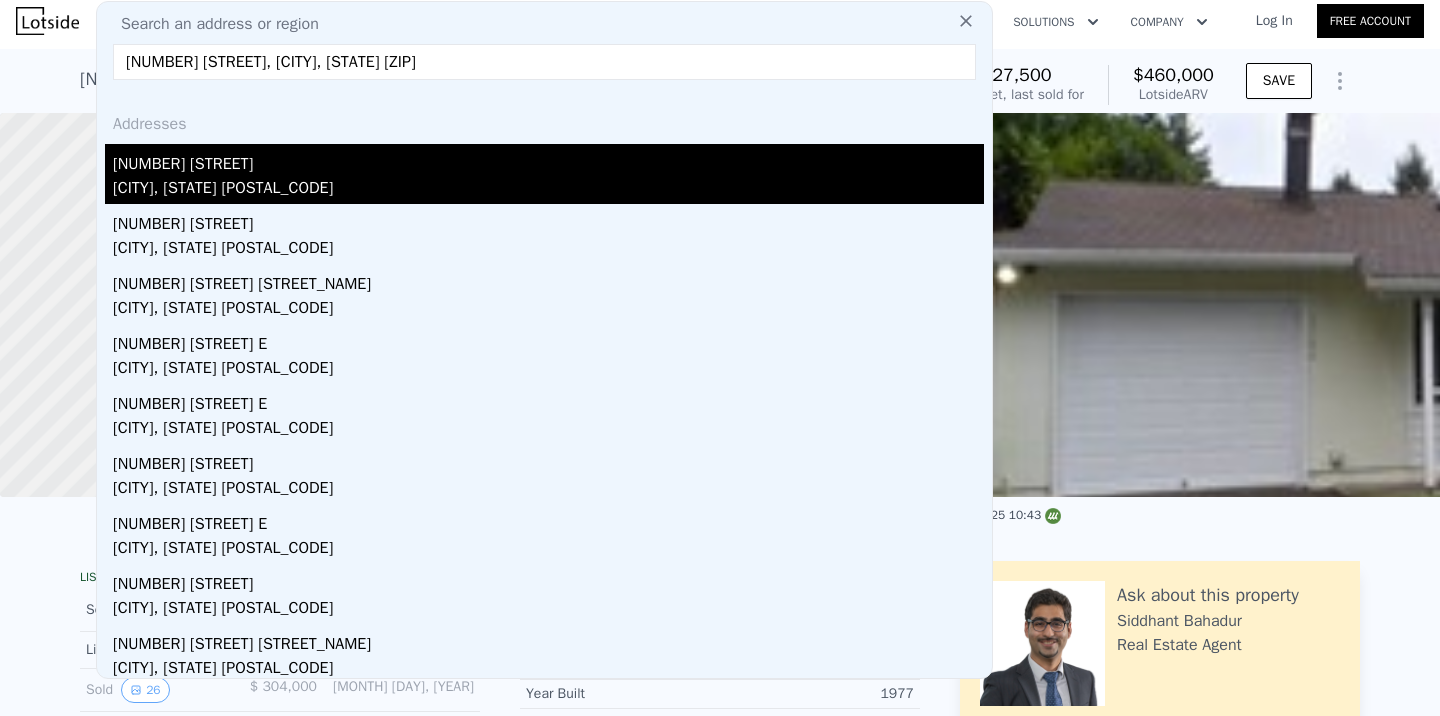 click on "[NUMBER] [STREET]" at bounding box center [548, 160] 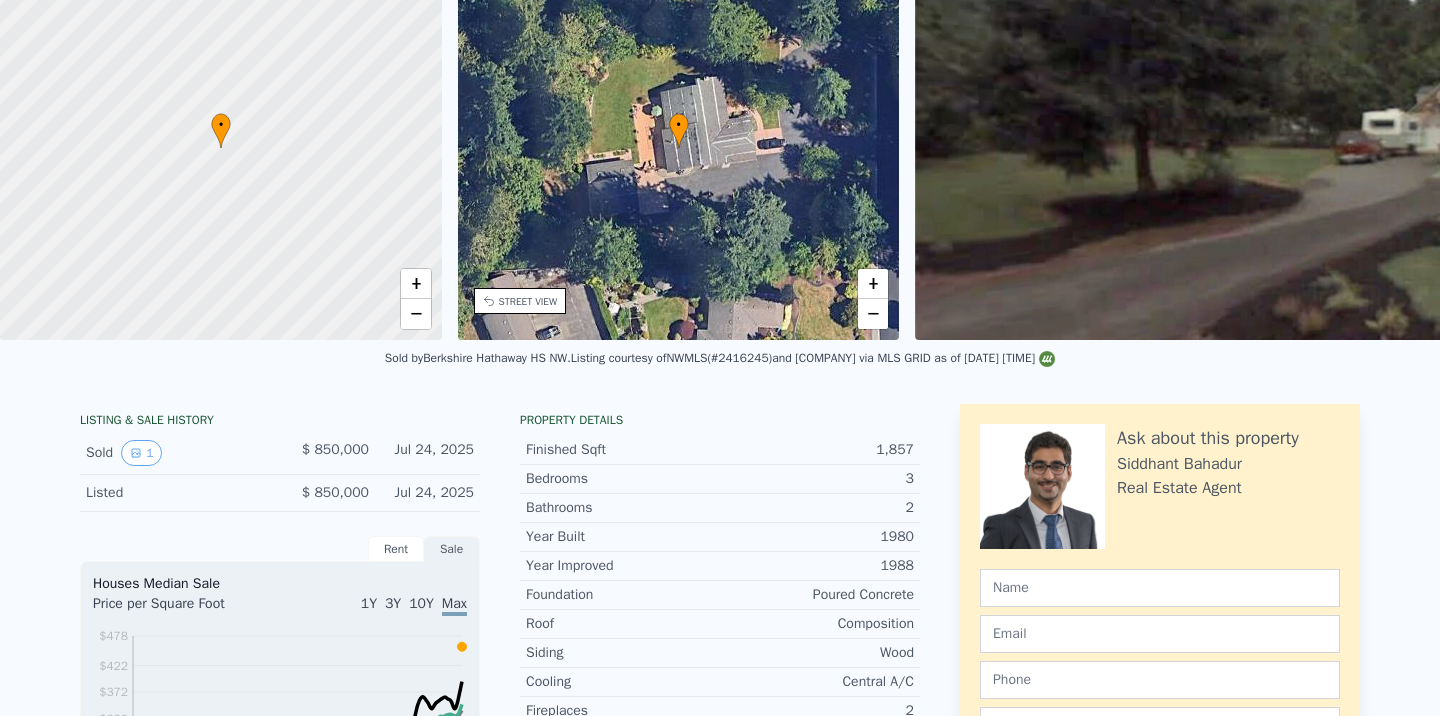 scroll, scrollTop: 7, scrollLeft: 0, axis: vertical 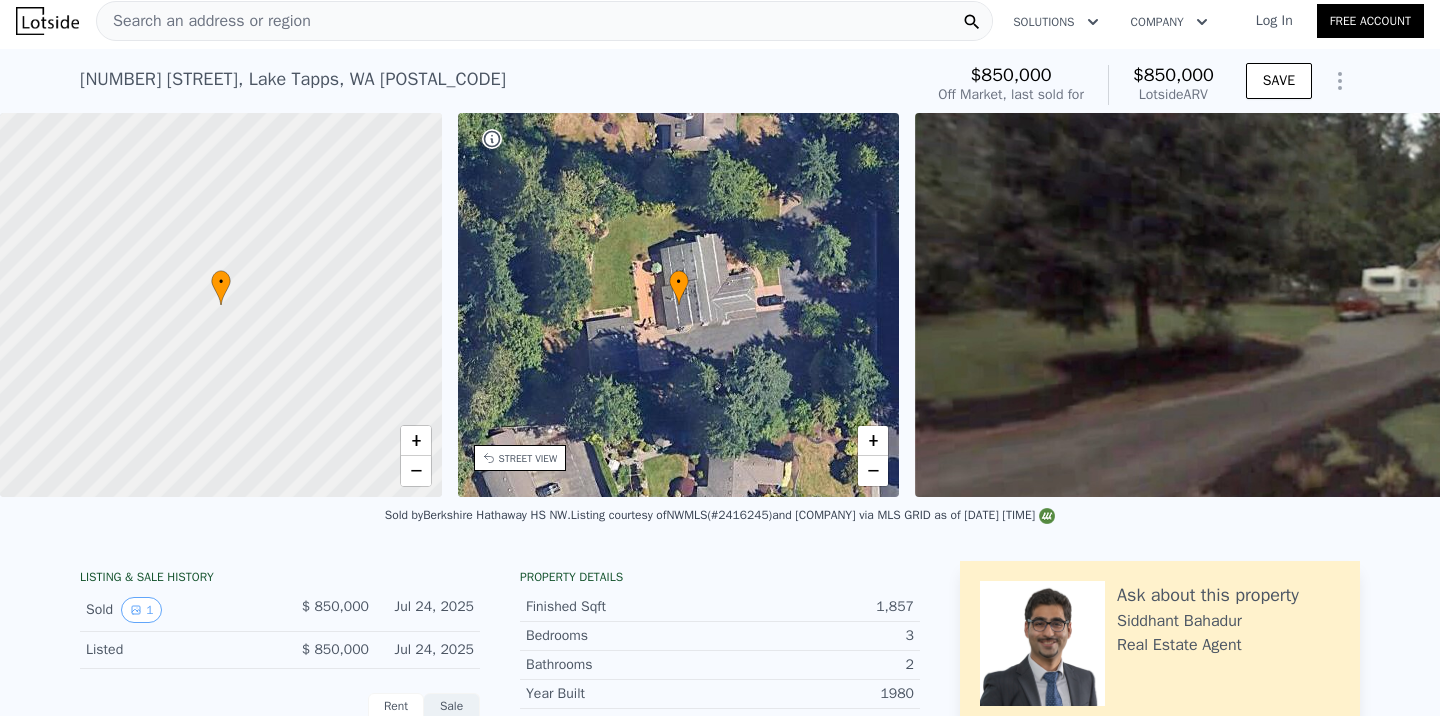 click on "Search an address or region" at bounding box center (544, 21) 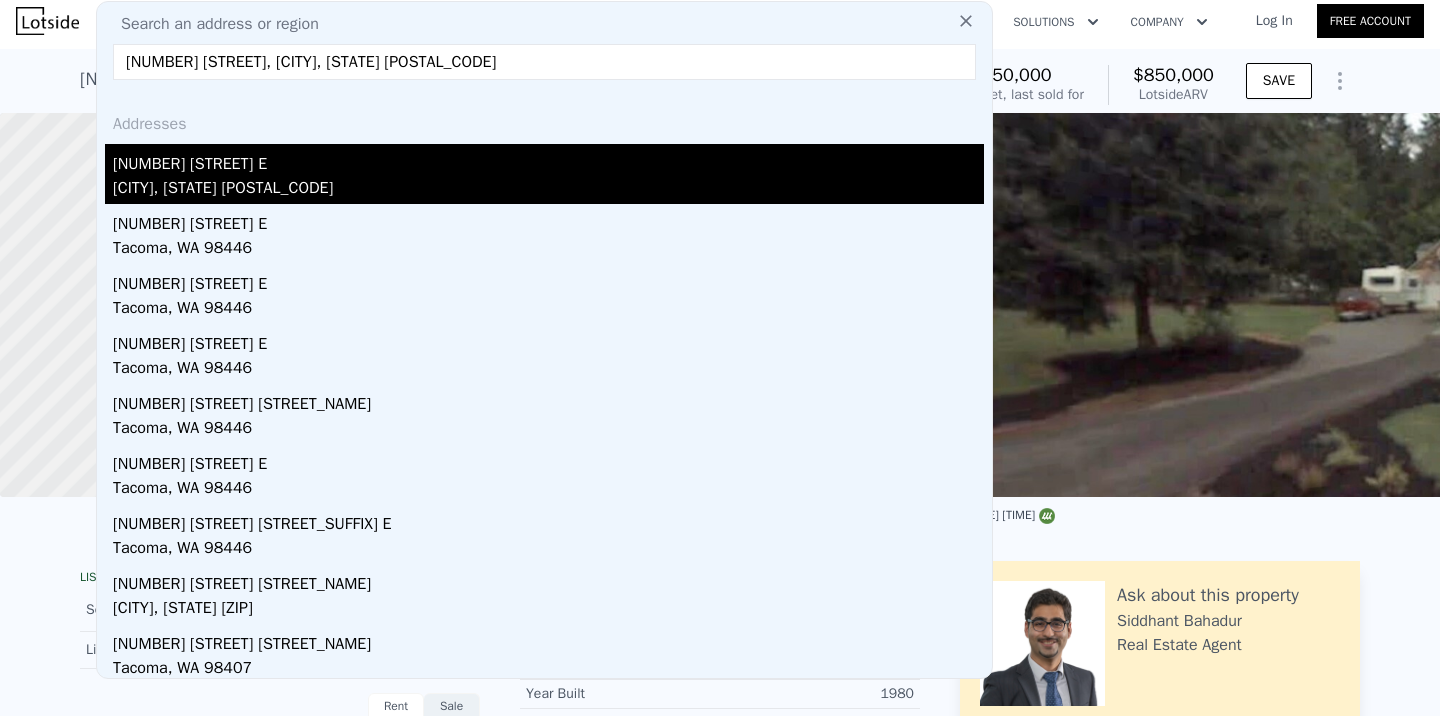 type on "[NUMBER] [STREET], [CITY], [STATE] [POSTAL_CODE]" 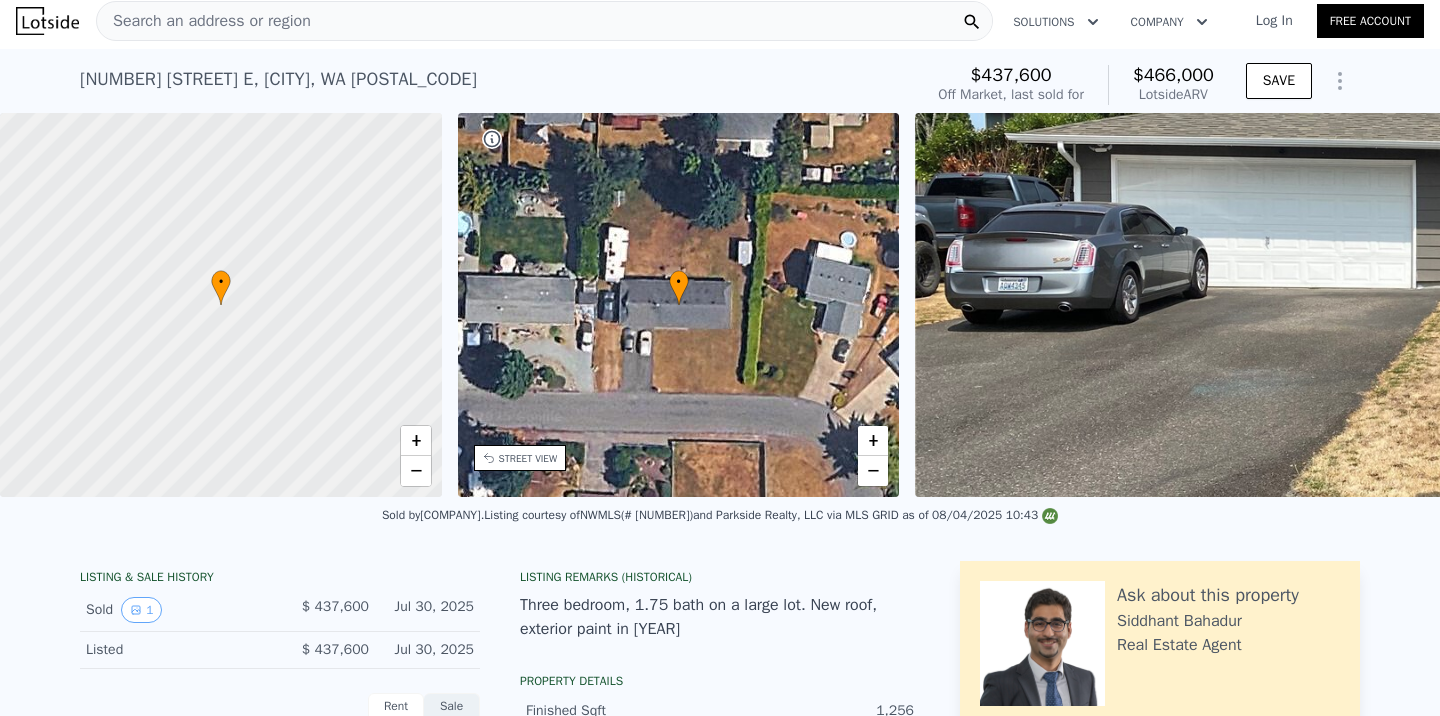 click on "Search an address or region" at bounding box center (544, 21) 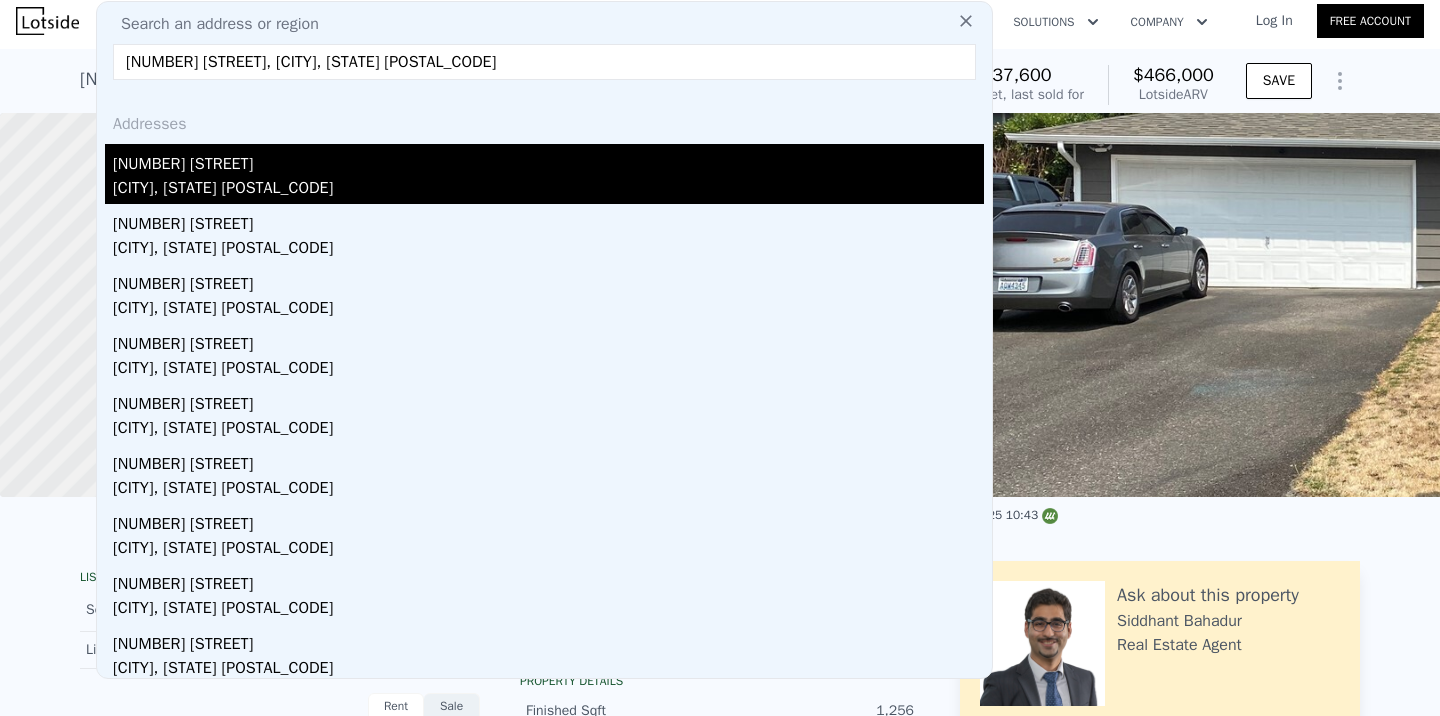 type on "[NUMBER] [STREET], [CITY], [STATE] [POSTAL_CODE]" 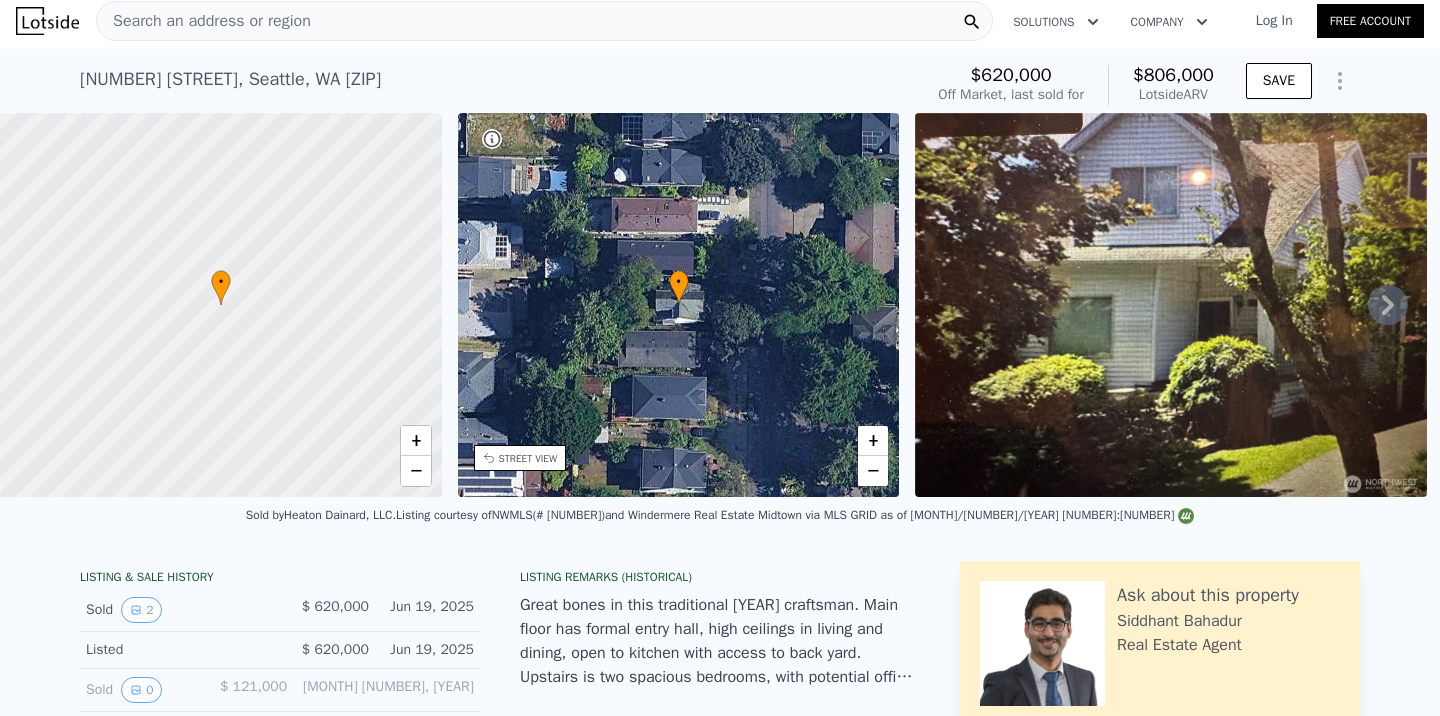 click on "•
+ −
•
+ − STREET VIEW                 ← Move left → Move right ↑ Move up ↓ Move down + Zoom in - Zoom out             [NUMBER] [STREET] SW   [CITY], [STATE]       [NUMBER] [STREET] SW            View on Google Maps        Custom Imagery                 This image is no longer available                                      Rotate the view          Keyboard shortcuts Map Data © [YEAR] Google © [YEAR] Google Terms Report a problem                 ← Move left → Move right ↑ Move up ↓ Move down + Zoom in - Zoom out             [NUMBER] [STREET] NW   [CITY], [STATE]       [NUMBER] [STREET] NW            View on Google Maps        Custom Imagery                 This image is no longer available                                      Rotate the view          Keyboard shortcuts Map Data © [YEAR] Google © [YEAR] Google Terms Report a problem                 ← Move left → Move right ↑ Move up ↓ + -" at bounding box center (720, 305) 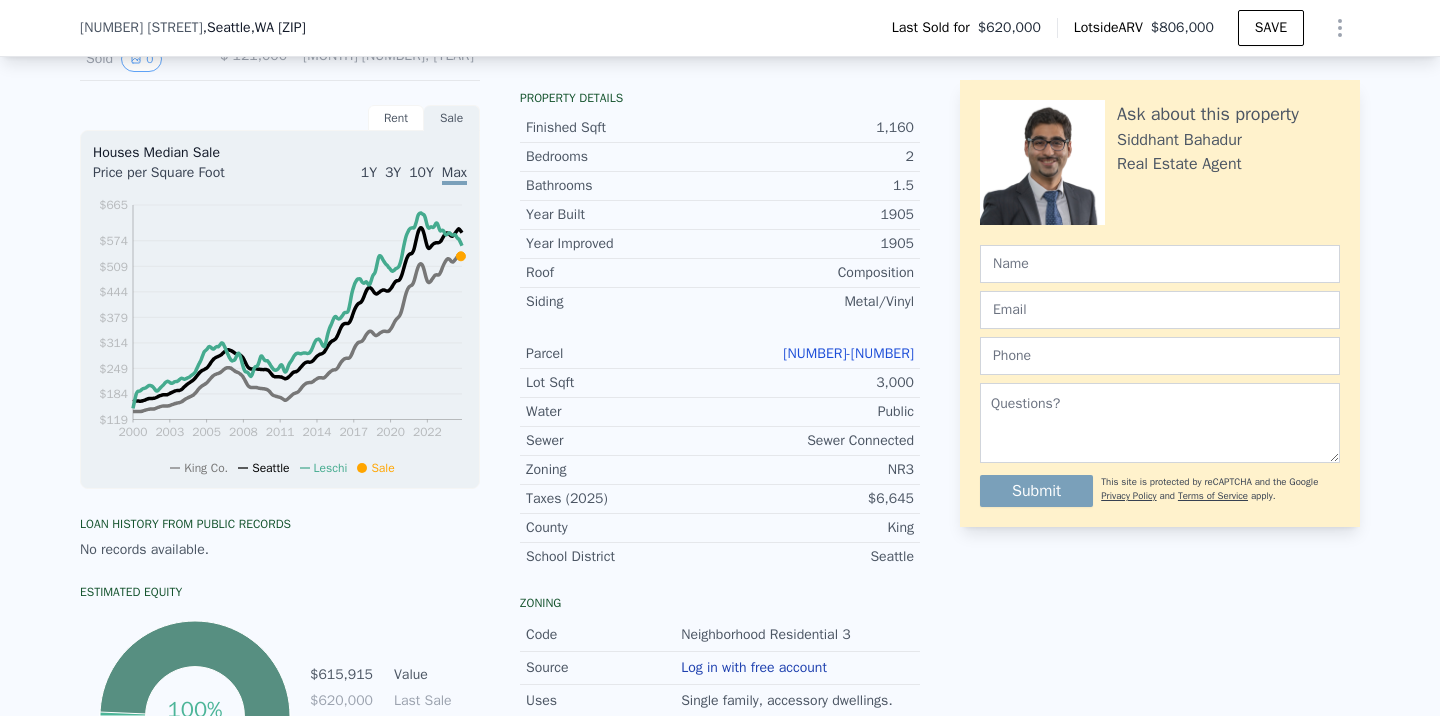 scroll, scrollTop: 0, scrollLeft: 0, axis: both 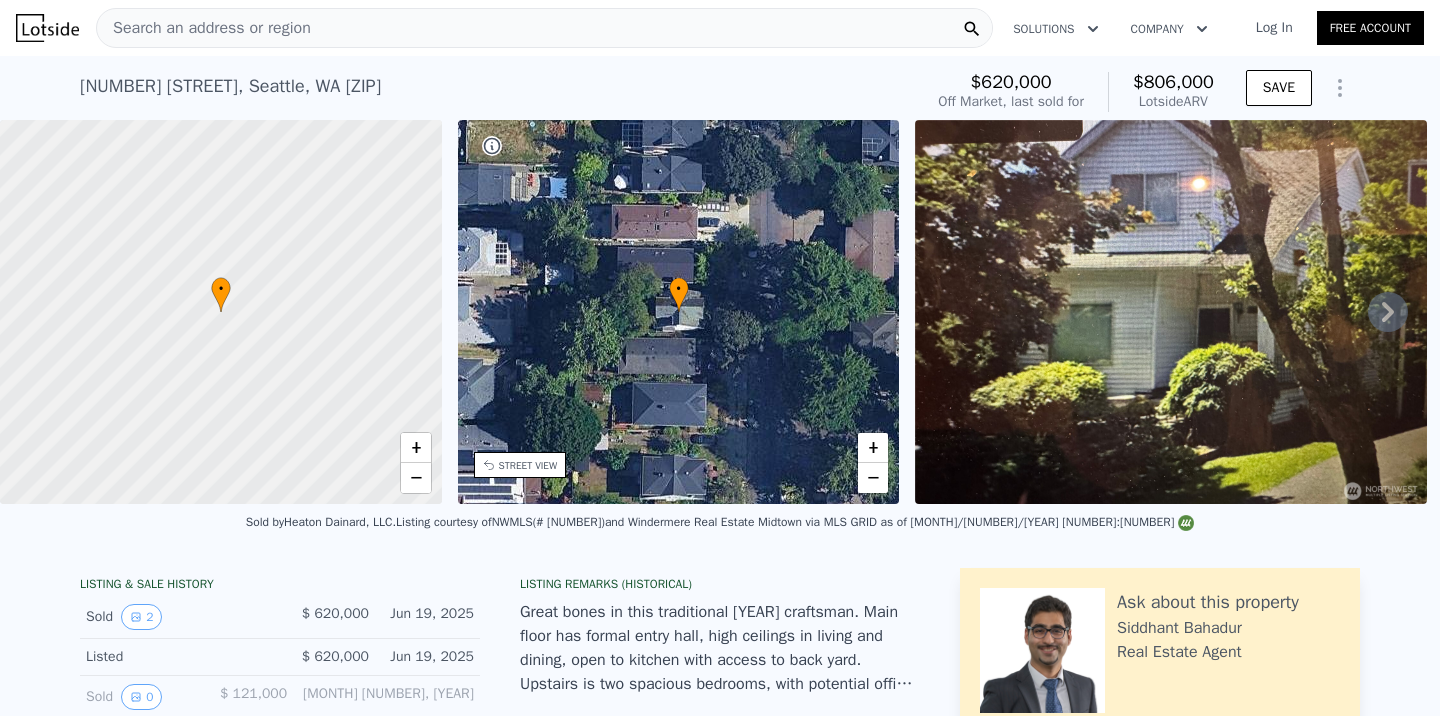 click on "Search an address or region Solutions Company Open main menu Log In Free Account [NUMBER] [STREET] ,   [CITY] ,   [STATE]   [POSTAL_CODE] Sold [MONTH] [YEAR] for  [PRICE] (~ARV  [PRICE] ) [PRICE] Off Market, last sold for [PRICE] Lotside  ARV SAVE
•
+ −
•
+ − STREET VIEW                 ← Move left → Move right ↑ Move up ↓ Move down + Zoom in - Zoom out             [NUMBER] [STREET] SW   [CITY], [STATE]       [NUMBER] [STREET] SW            View on Google Maps        Custom Imagery                 This image is no longer available                                      Rotate the view          Keyboard shortcuts Map Data © [YEAR] Google © [YEAR] Google Terms Report a problem                 ← Move left → Move right ↑ Move up ↓ Move down + Zoom in - Zoom out             [NUMBER] [STREET] NW   [CITY], [STATE]       [NUMBER] [STREET] NW            View on Google Maps        Custom Imagery" at bounding box center (720, 358) 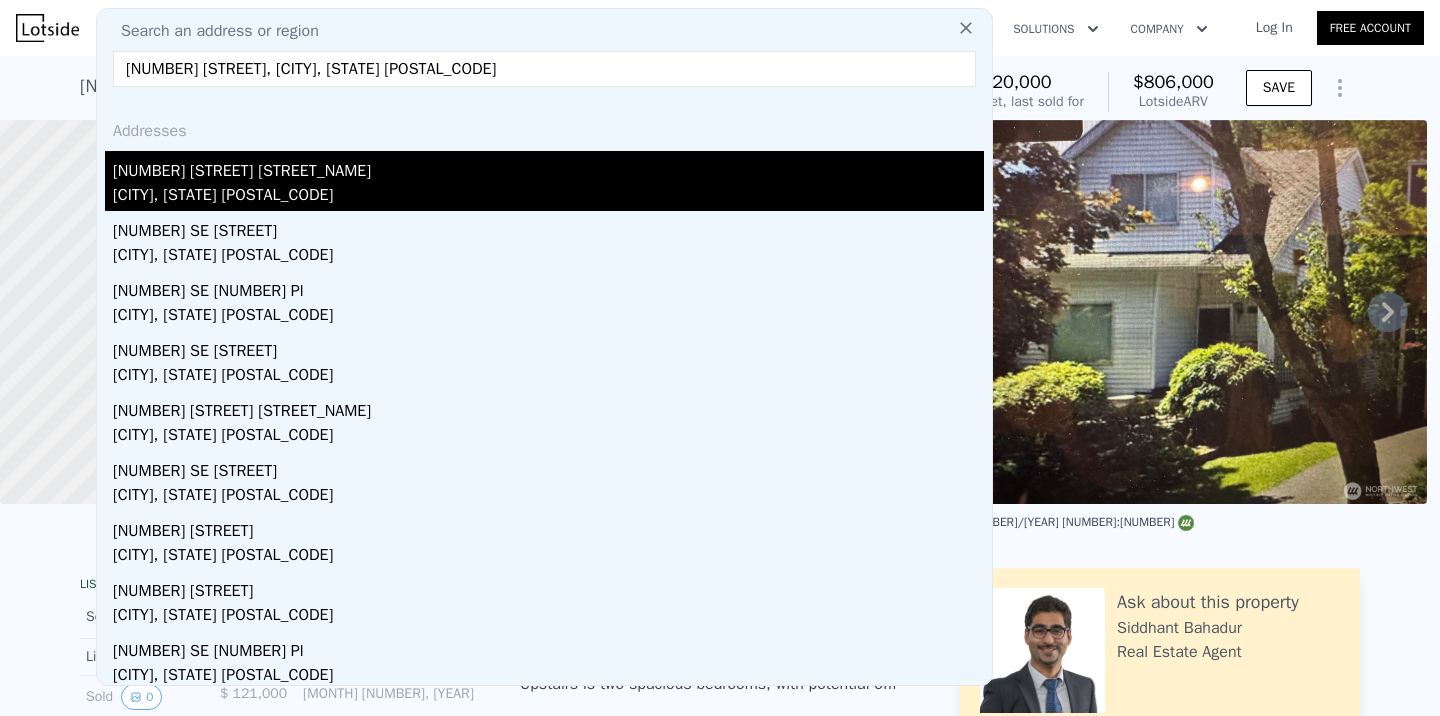 type on "[NUMBER] [STREET], [CITY], [STATE] [POSTAL_CODE]" 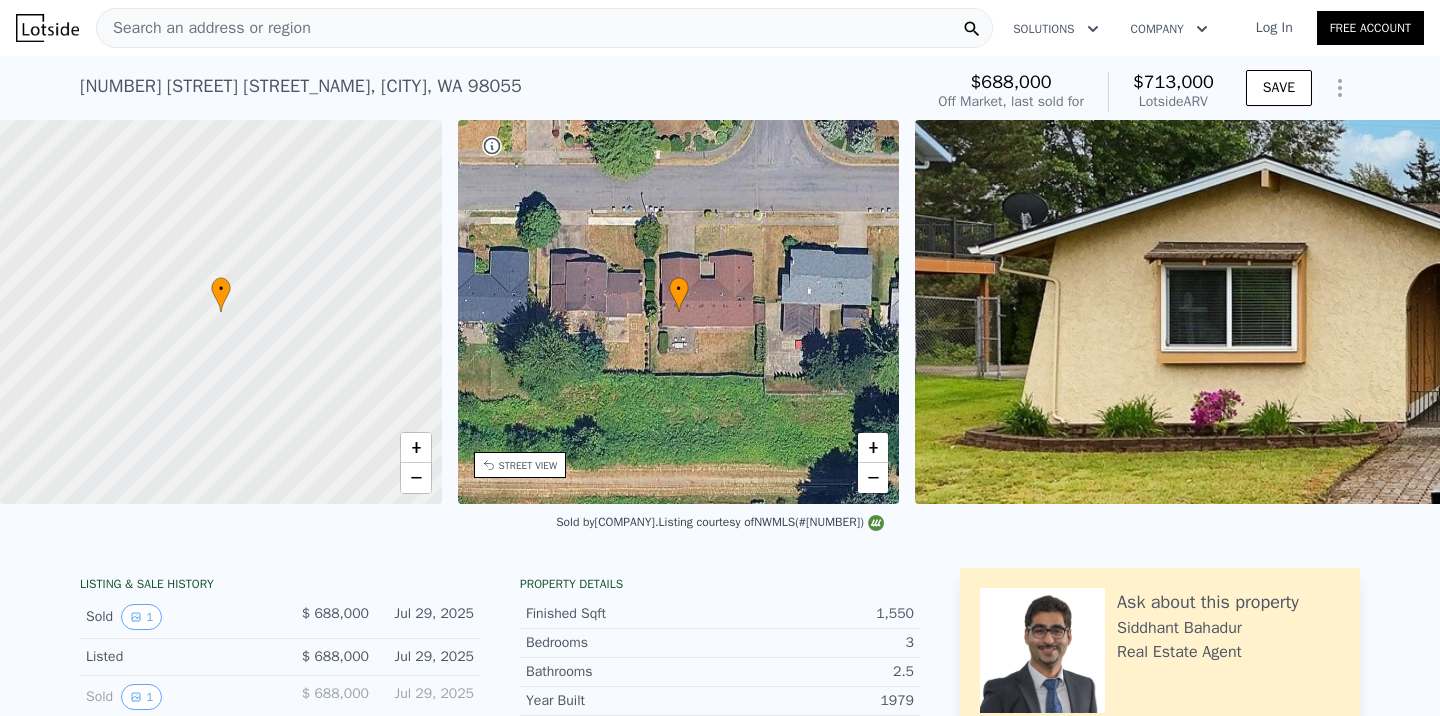 click on "Search an address or region" at bounding box center (544, 28) 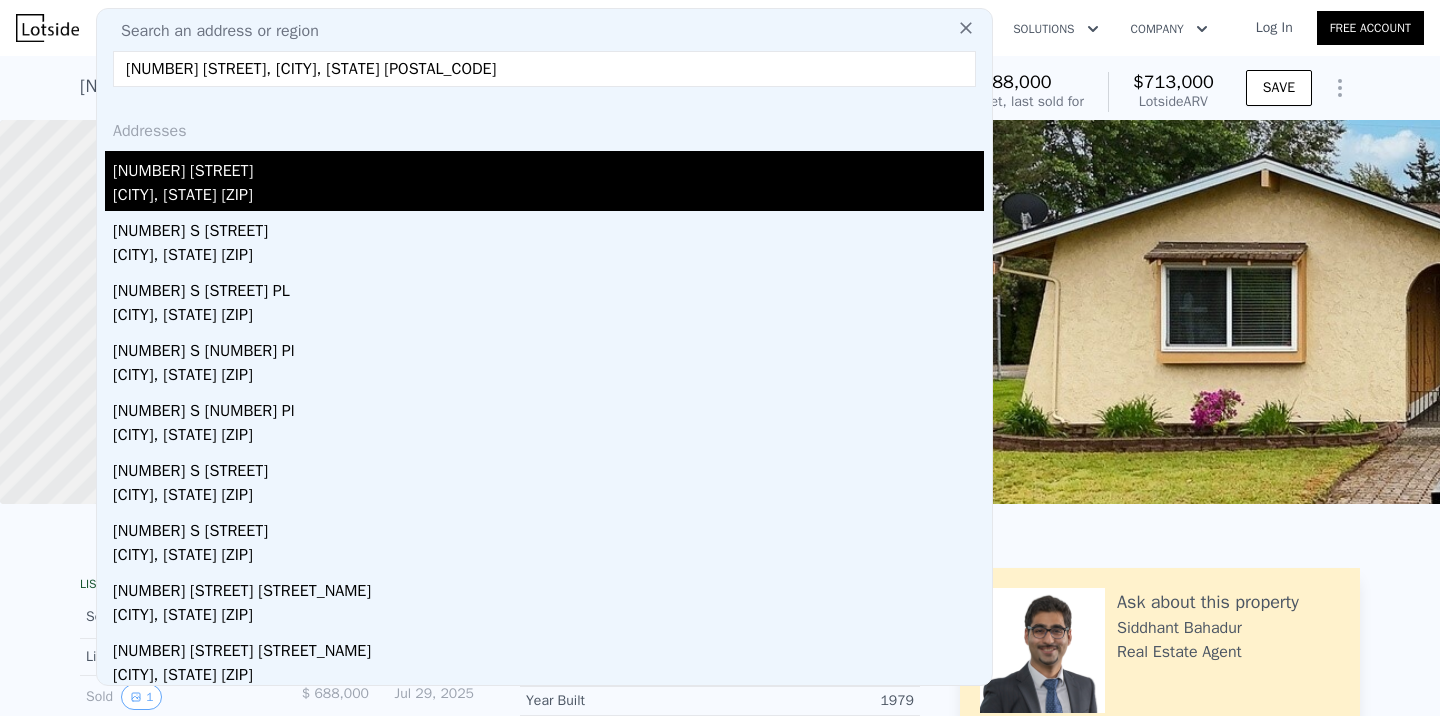 type on "[NUMBER] [STREET], [CITY], [STATE] [POSTAL_CODE]" 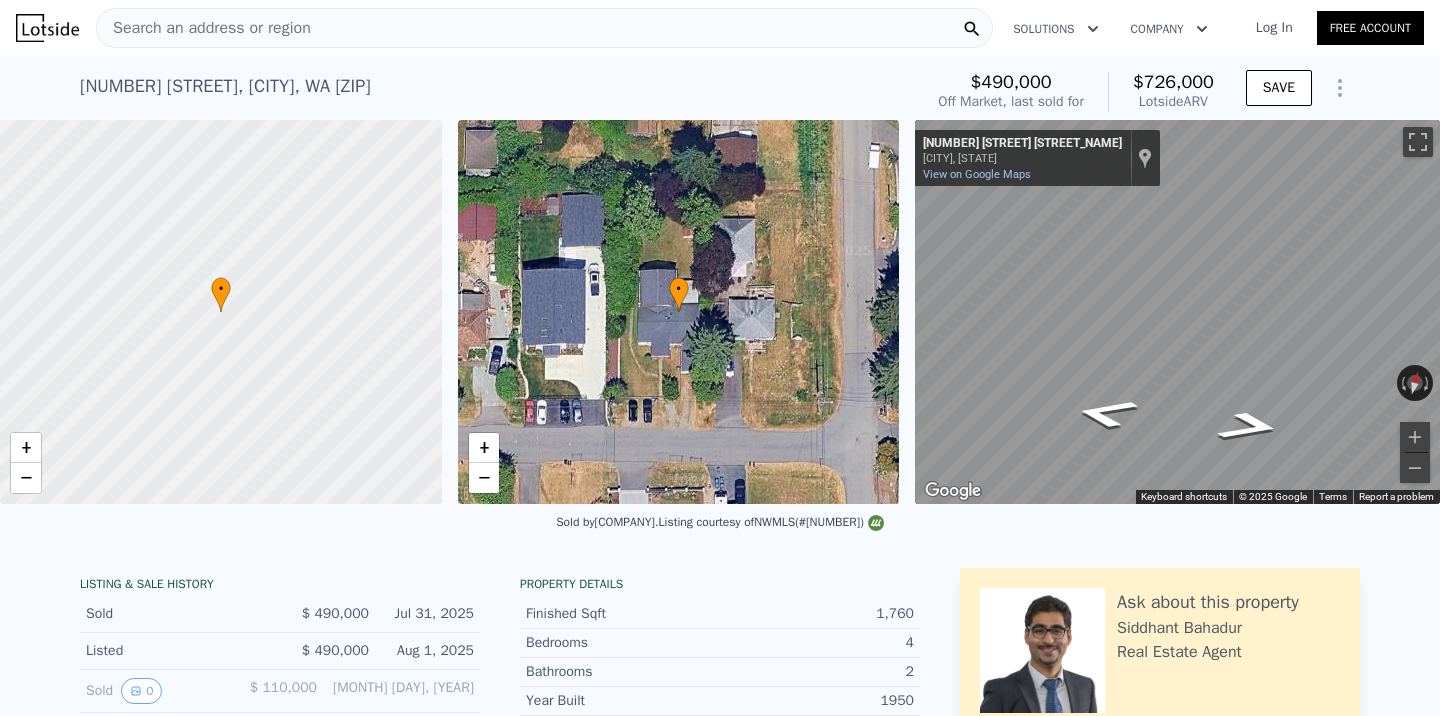 click on "Search an address or region" at bounding box center [544, 28] 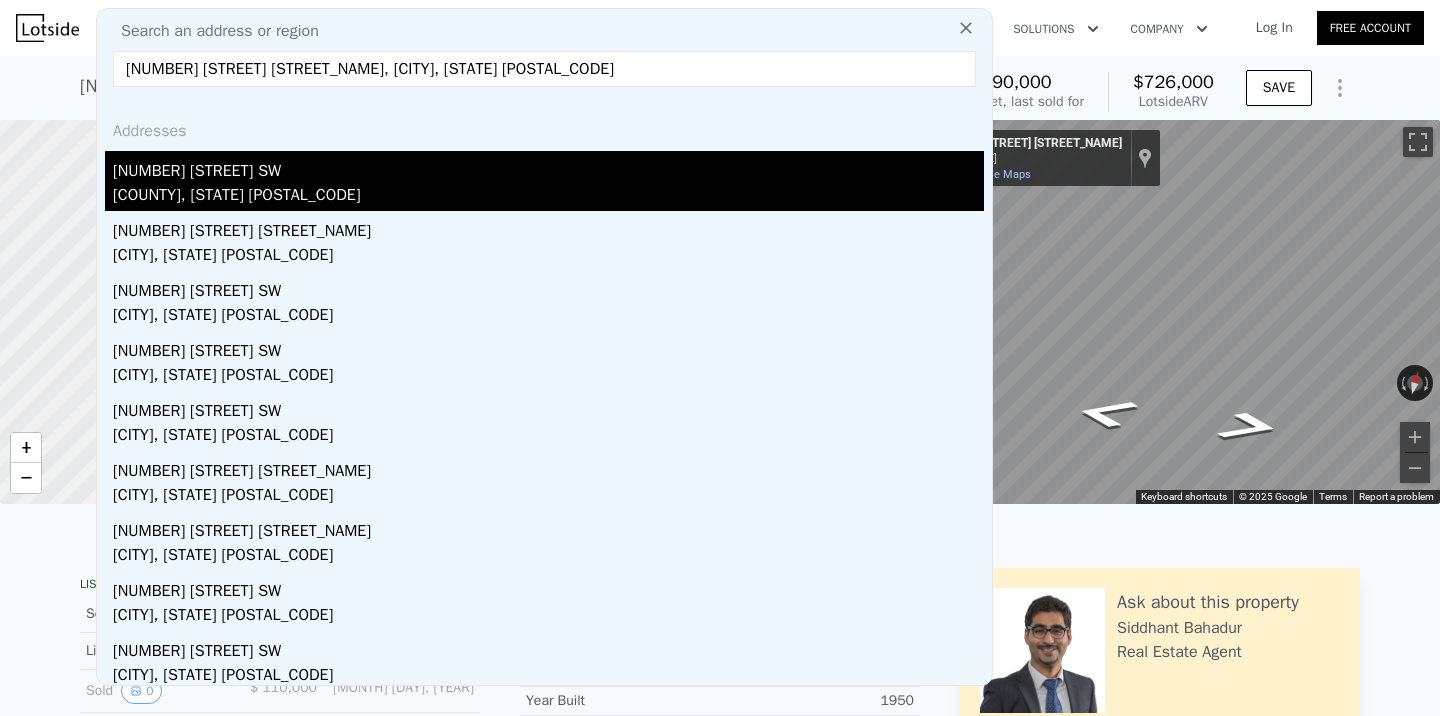 type on "[NUMBER] [STREET] [STREET_NAME], [CITY], [STATE] [POSTAL_CODE]" 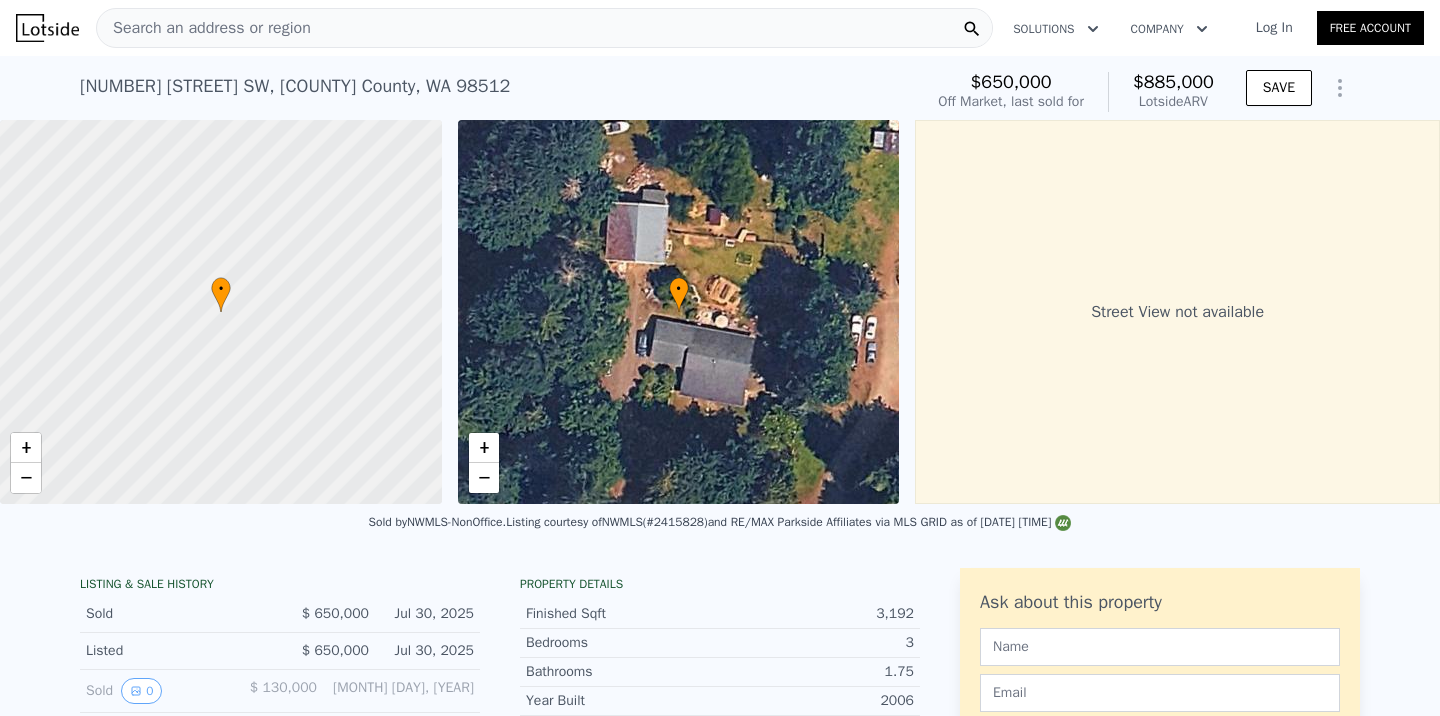 click on "Search an address or region" at bounding box center [544, 28] 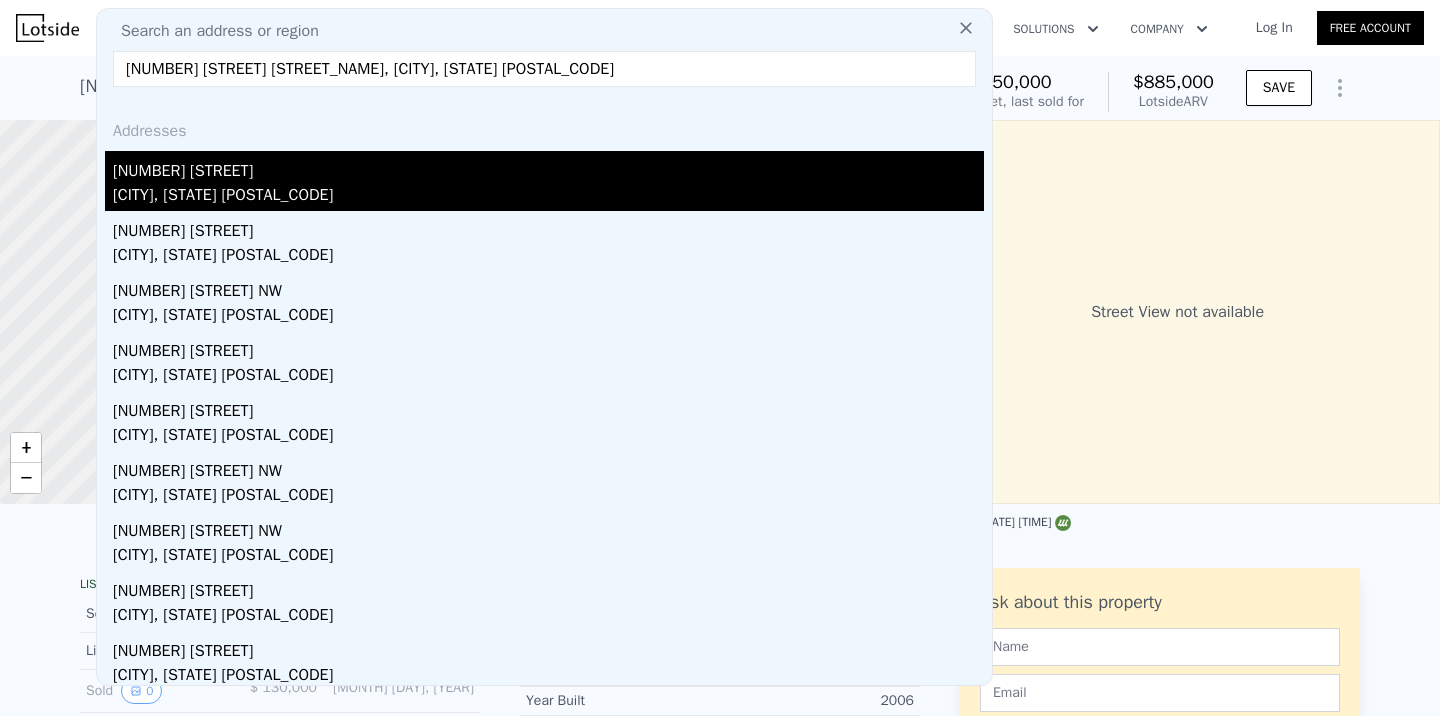 type on "[NUMBER] [STREET] [STREET_NAME], [CITY], [STATE] [POSTAL_CODE]" 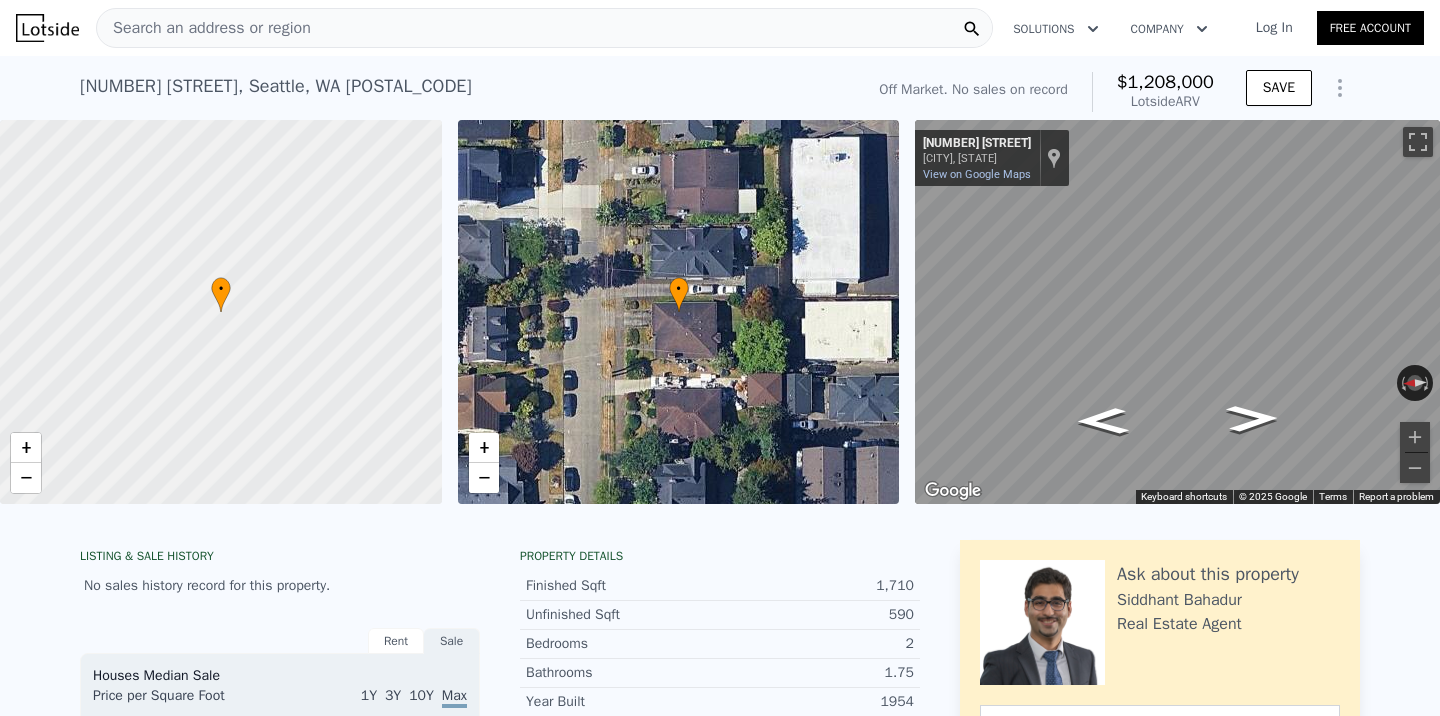 click on "Search an address or region" at bounding box center [544, 28] 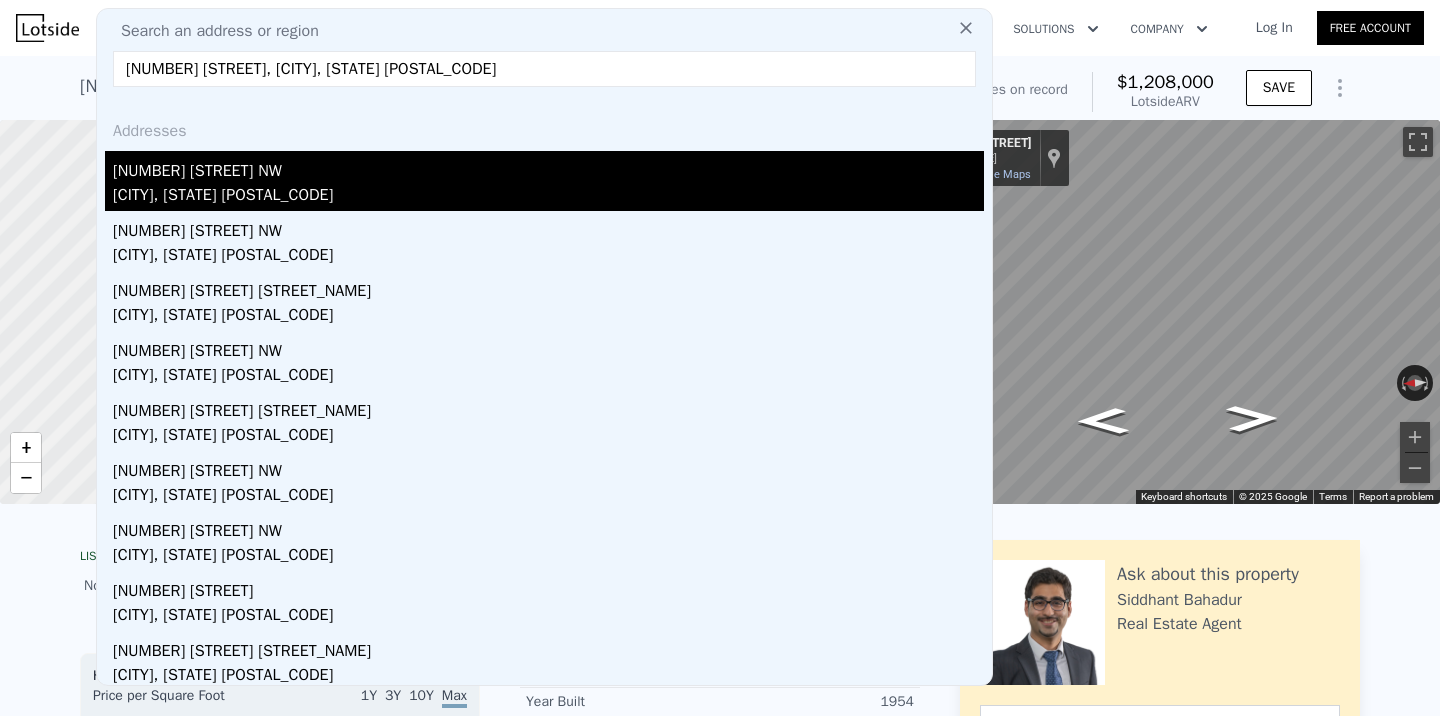 type on "[NUMBER] [STREET], [CITY], [STATE] [POSTAL_CODE]" 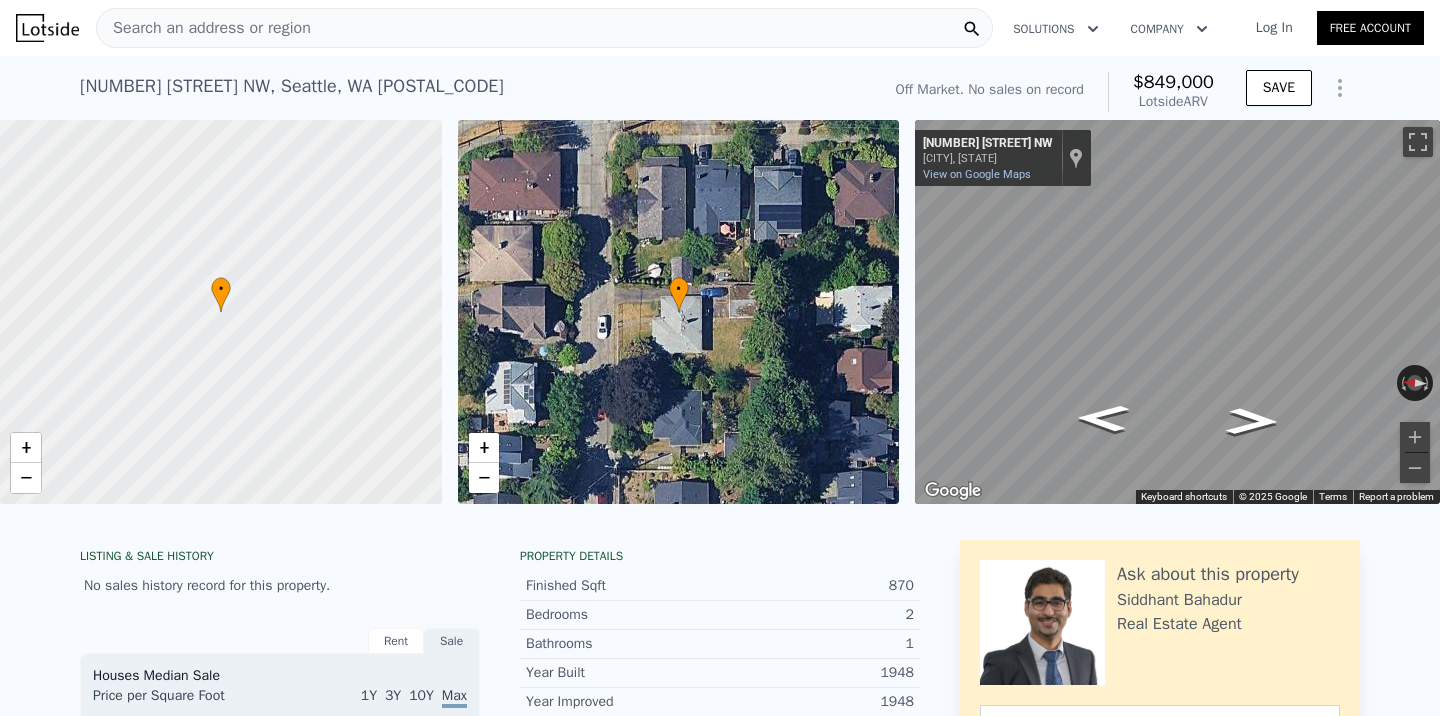 click on "Search an address or region" at bounding box center [544, 28] 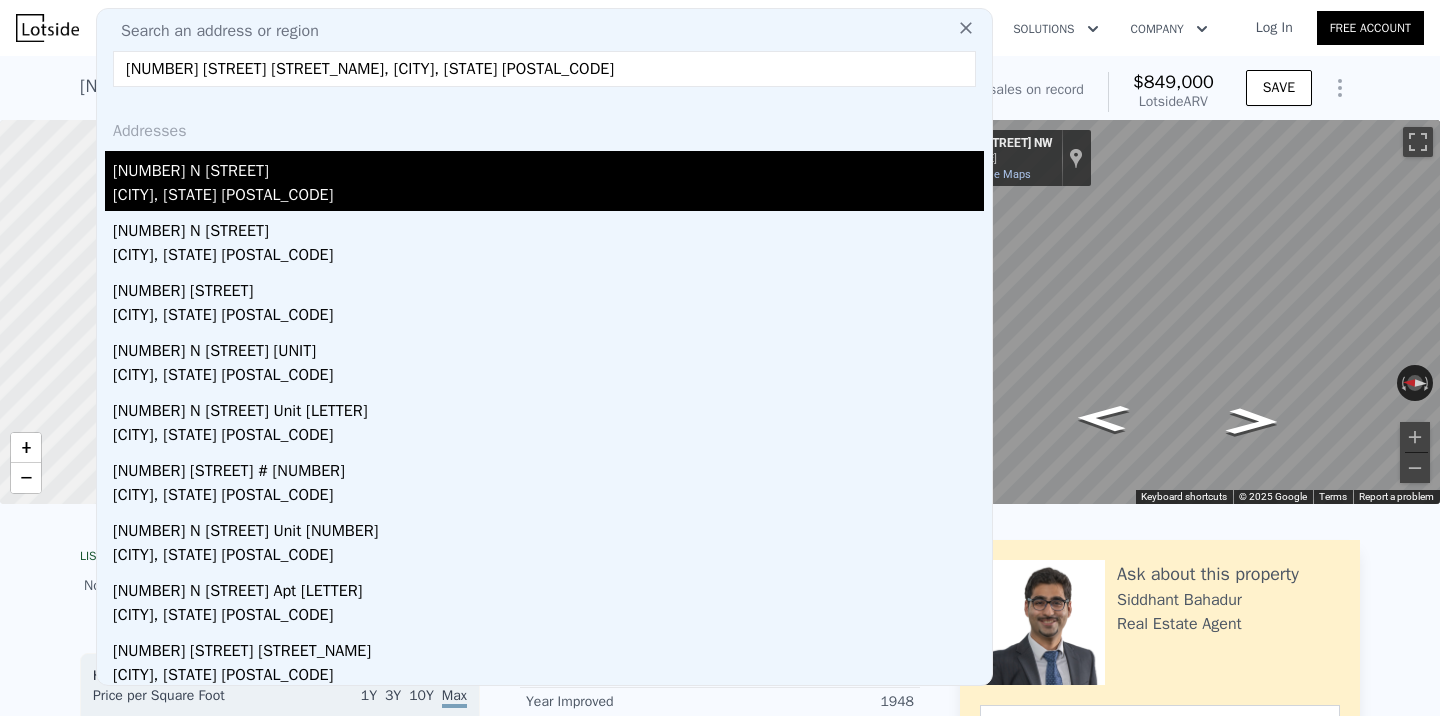 type on "[NUMBER] [STREET] [STREET_NAME], [CITY], [STATE] [POSTAL_CODE]" 